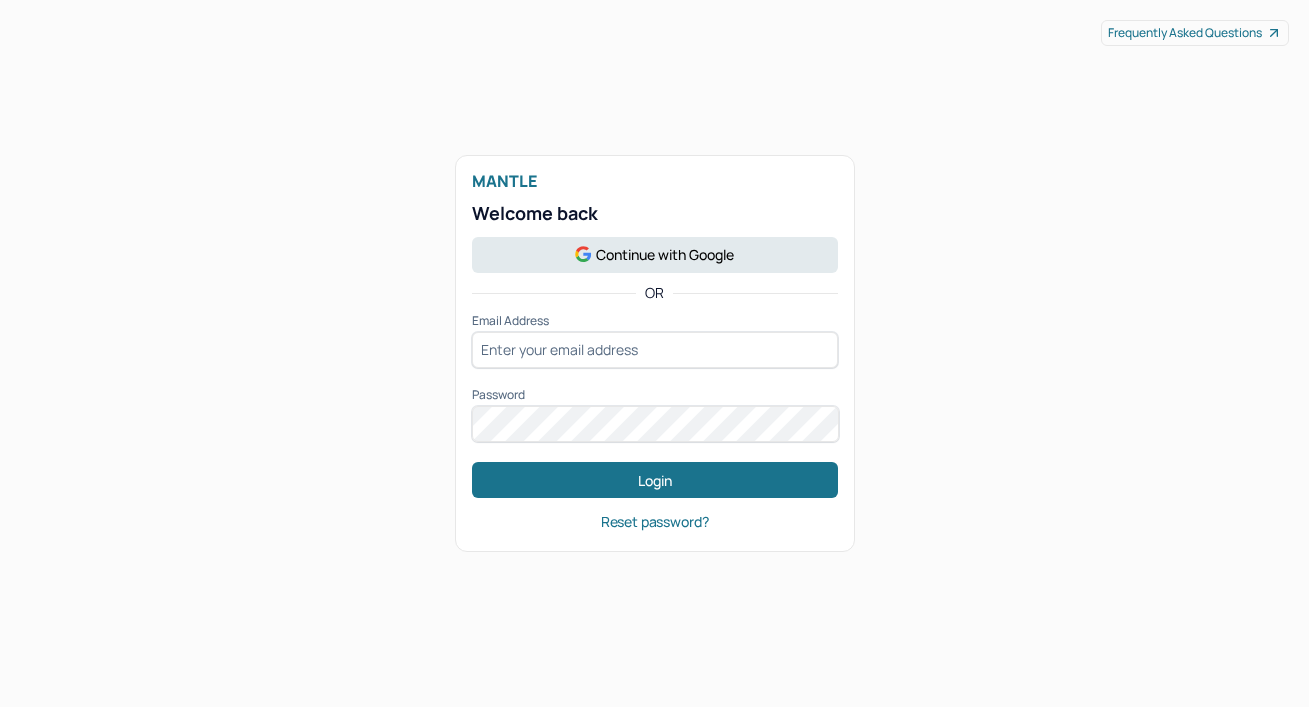 scroll, scrollTop: 0, scrollLeft: 0, axis: both 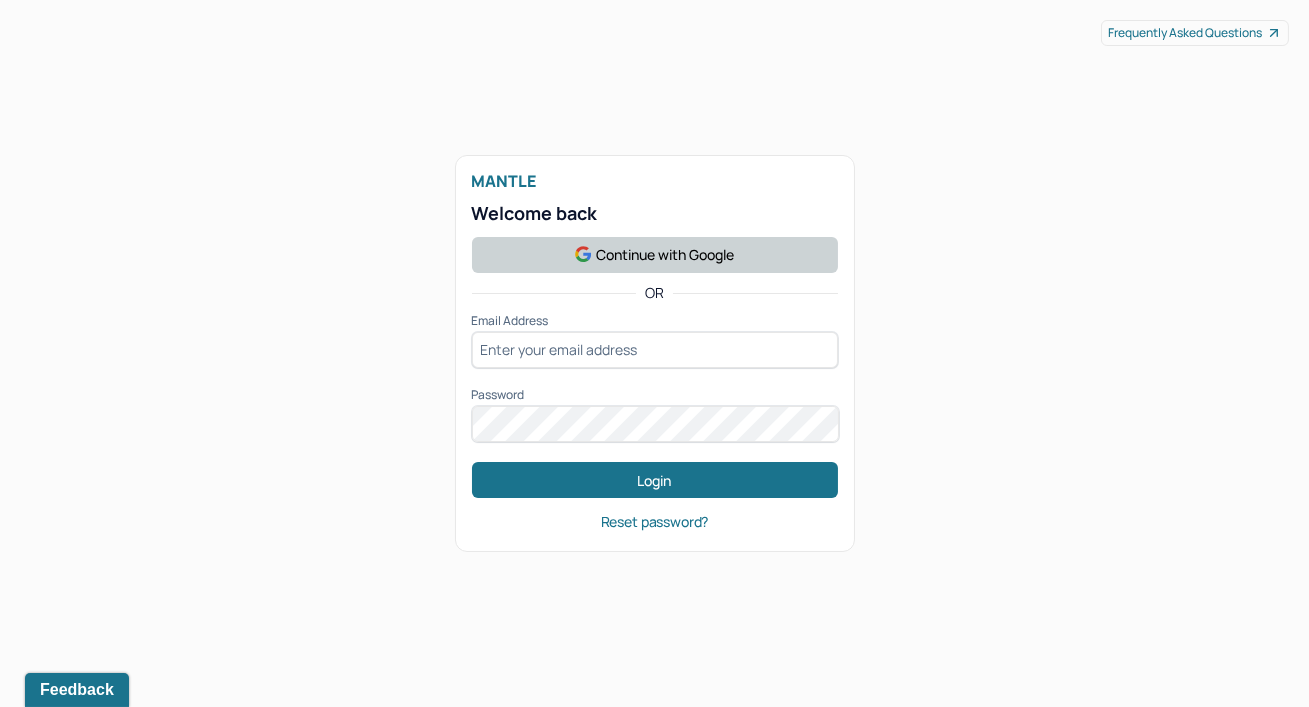 click on "Continue with Google" at bounding box center [655, 255] 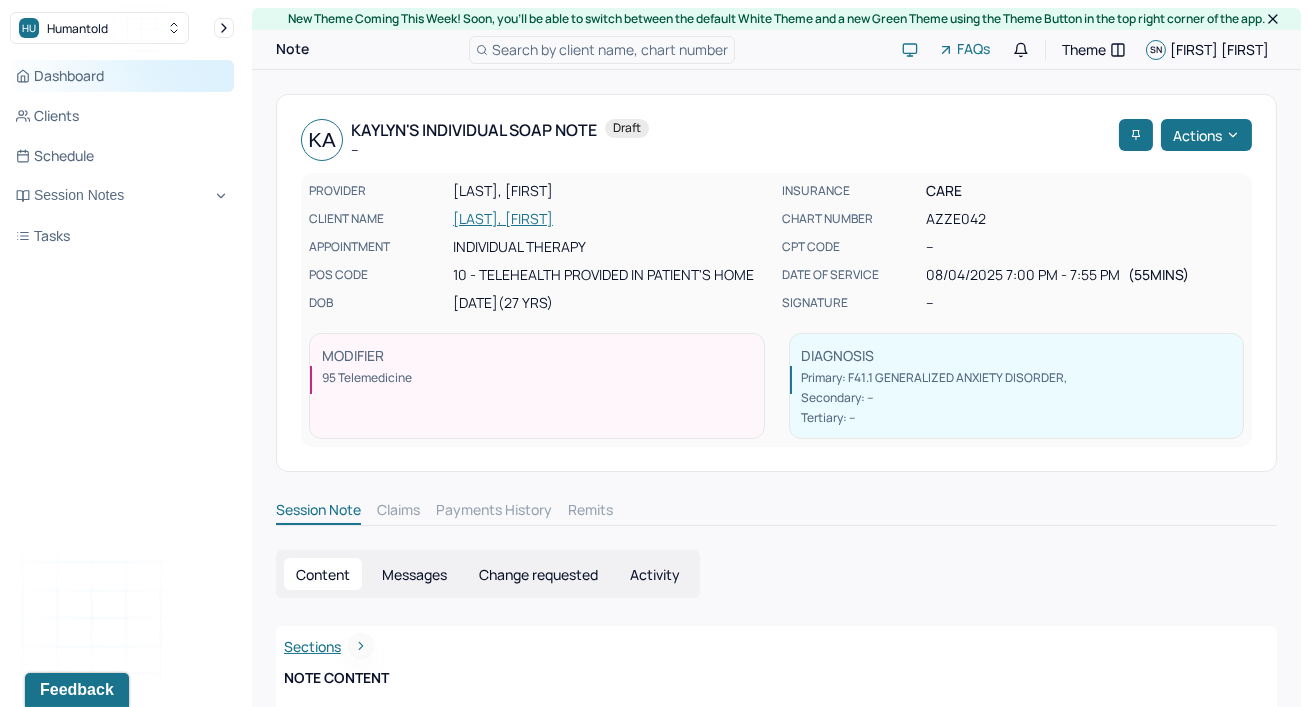 click on "Dashboard" at bounding box center (122, 76) 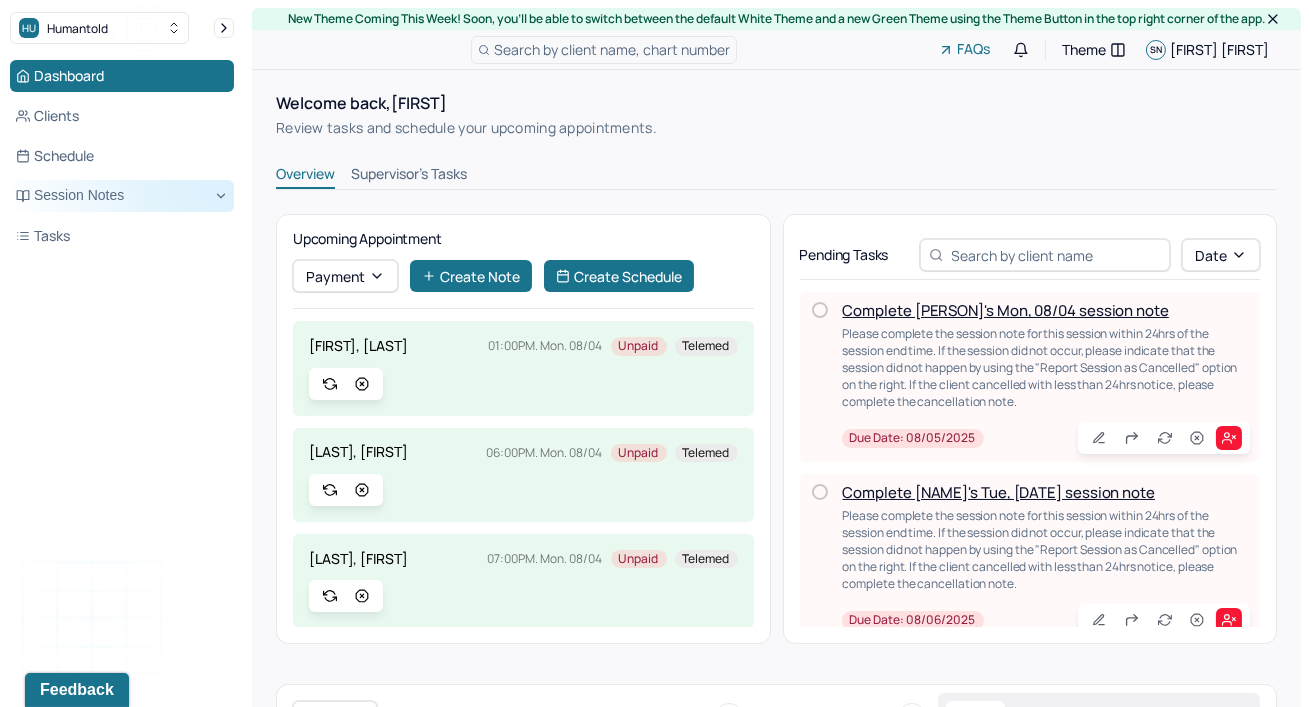 click on "Session Notes" at bounding box center (122, 196) 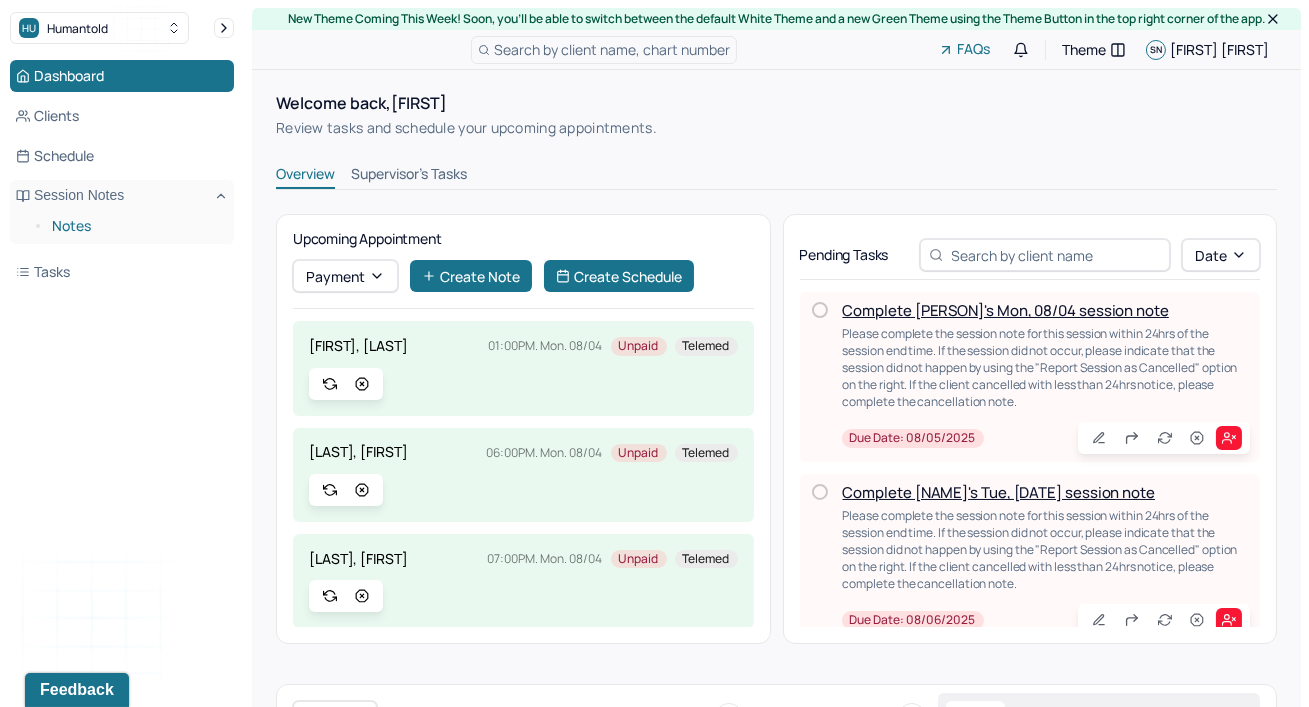 click on "Notes" at bounding box center [135, 226] 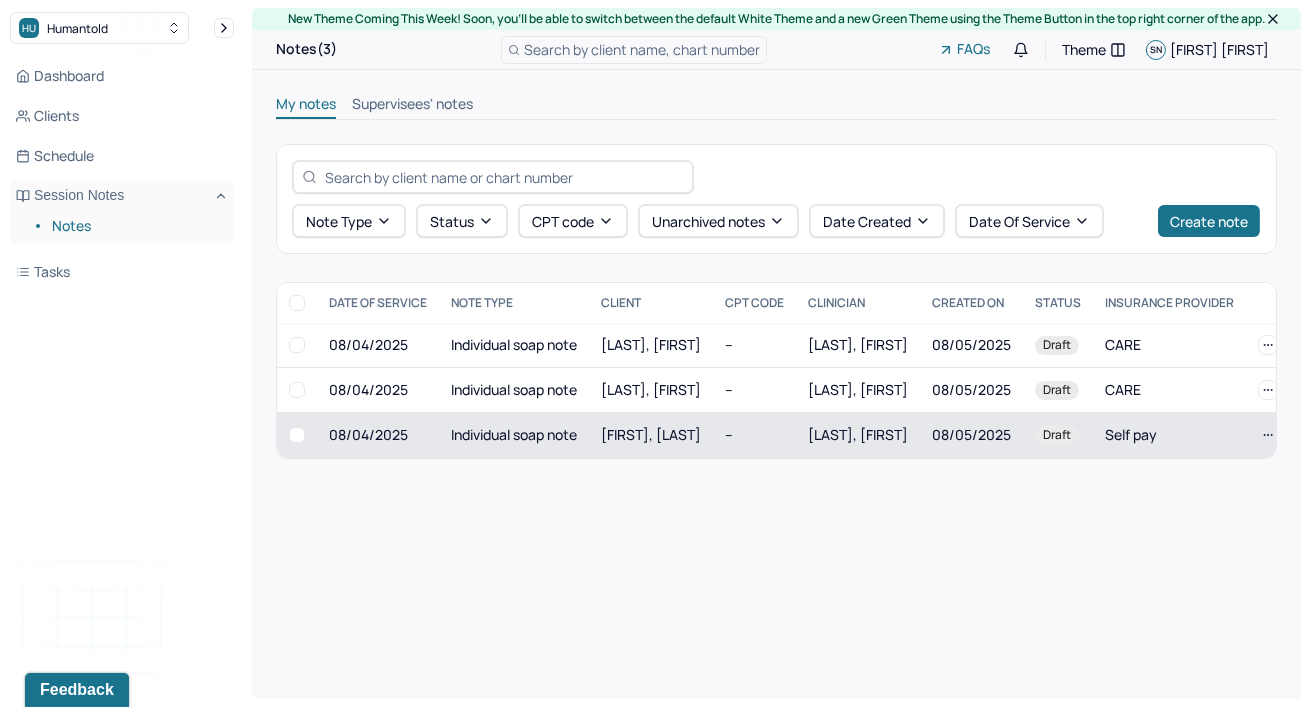 click on "08/04/2025" at bounding box center [378, 435] 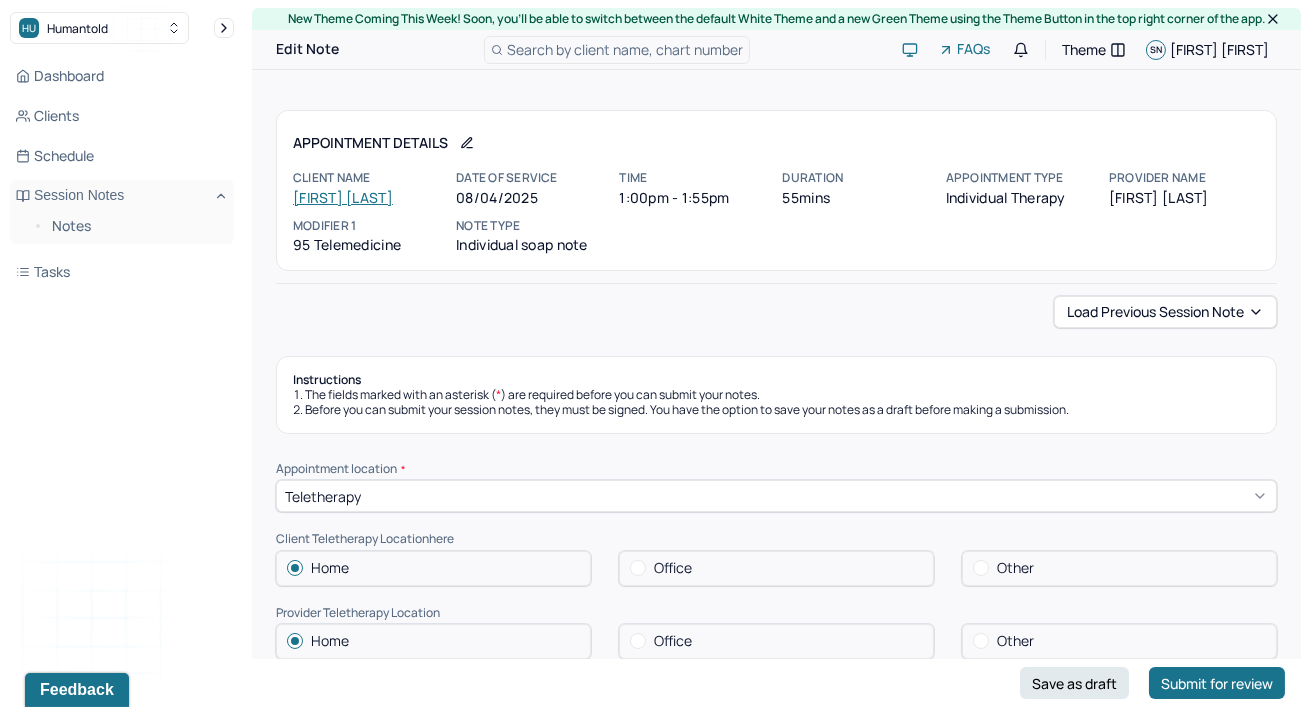 click on "Appointment Details Client name [FIRST] [LAST] Date of service 08/04/2025 Time 1:00pm - 1:55pm Duration 55mins Appointment type individual therapy Provider name Shamara [LAST] Modifier 1 95 Telemedicine Note type Individual soap note Load previous session note Instructions The fields marked with an asterisk ( * ) are required before you can submit your notes. Before you can submit your session notes, they must be signed. You have the option to save your notes as a draft before making a submission. Appointment location * Teletherapy Client Teletherapy Location here Home Office Other Provider Teletherapy Location Home Office Other Consent was received for the teletherapy session The teletherapy session was conducted via video Primary diagnosis * F41.1 GENERALIZED ANXIETY DISORDER Secondary diagnosis (optional) Secondary diagnosis Tertiary diagnosis (optional) Tertiary diagnosis Emotional / Behavioural symptoms demonstrated * The client presented with continued feelings of frustrations and low mood. Causing * *" at bounding box center (776, 1839) 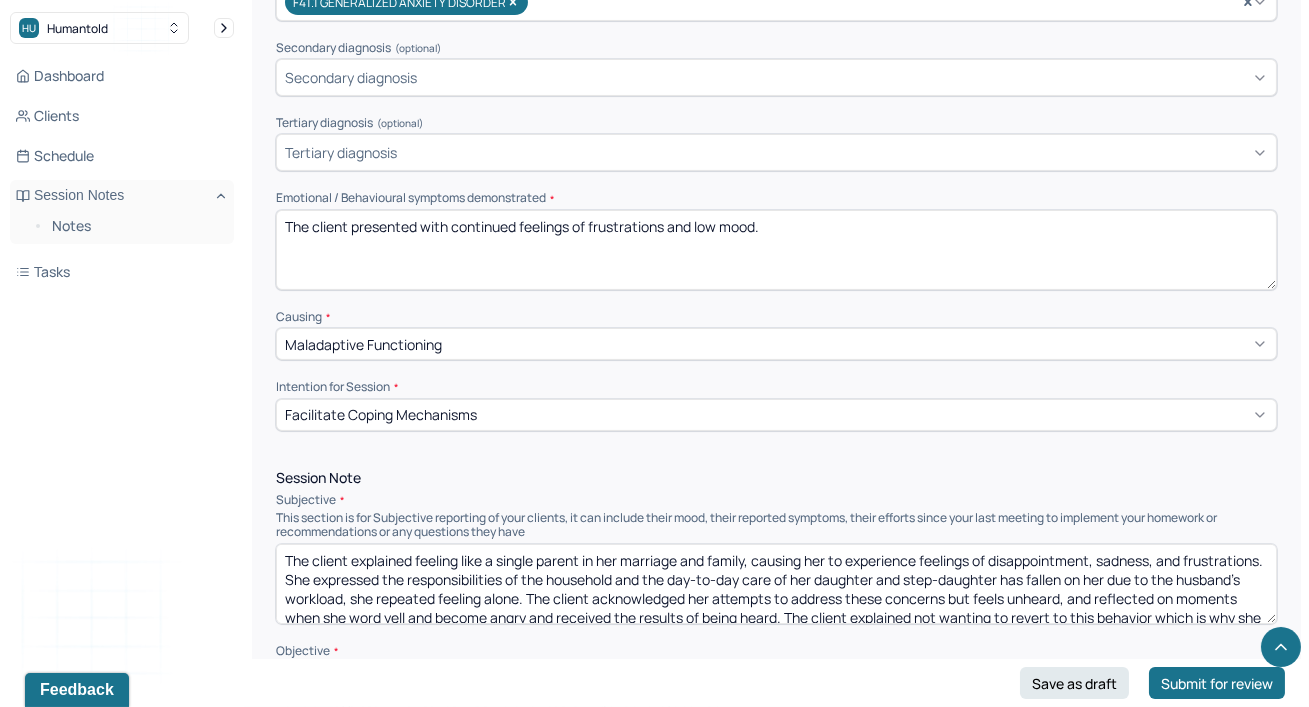 scroll, scrollTop: 800, scrollLeft: 0, axis: vertical 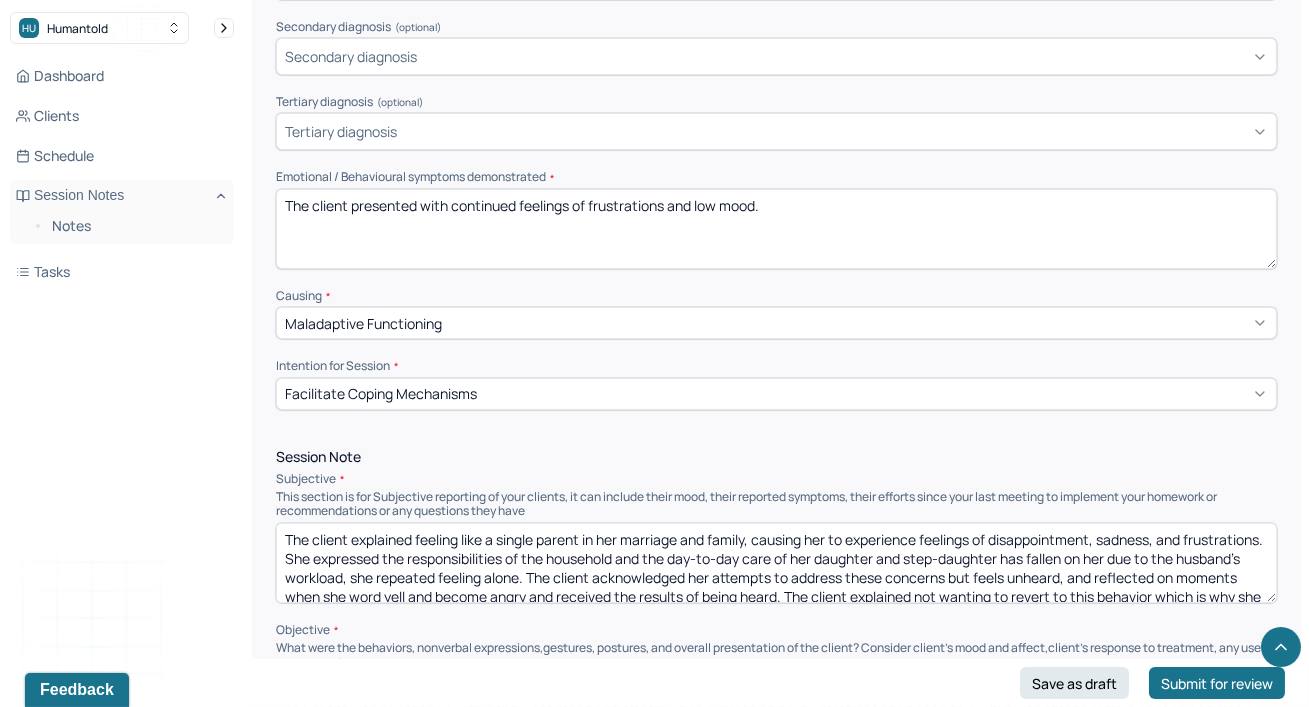 click on "The client presented with continued feelings of frustrations and low mood." at bounding box center [776, 229] 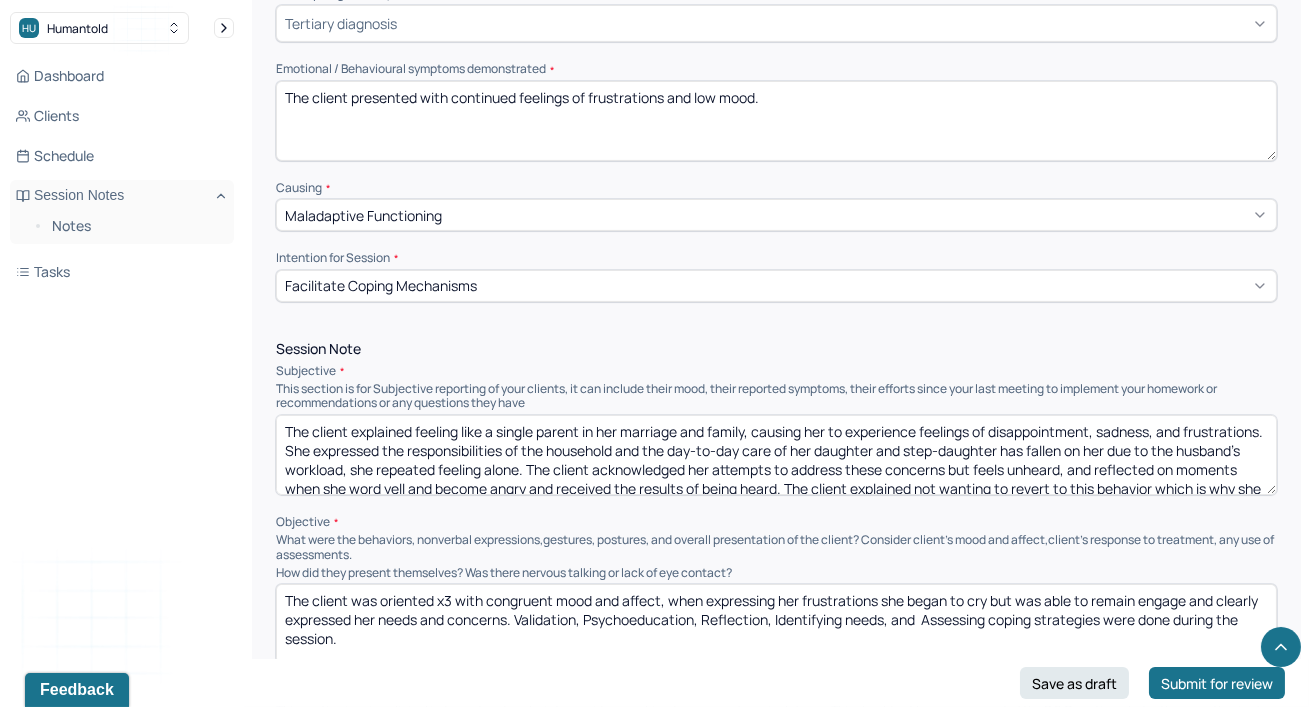 scroll, scrollTop: 909, scrollLeft: 0, axis: vertical 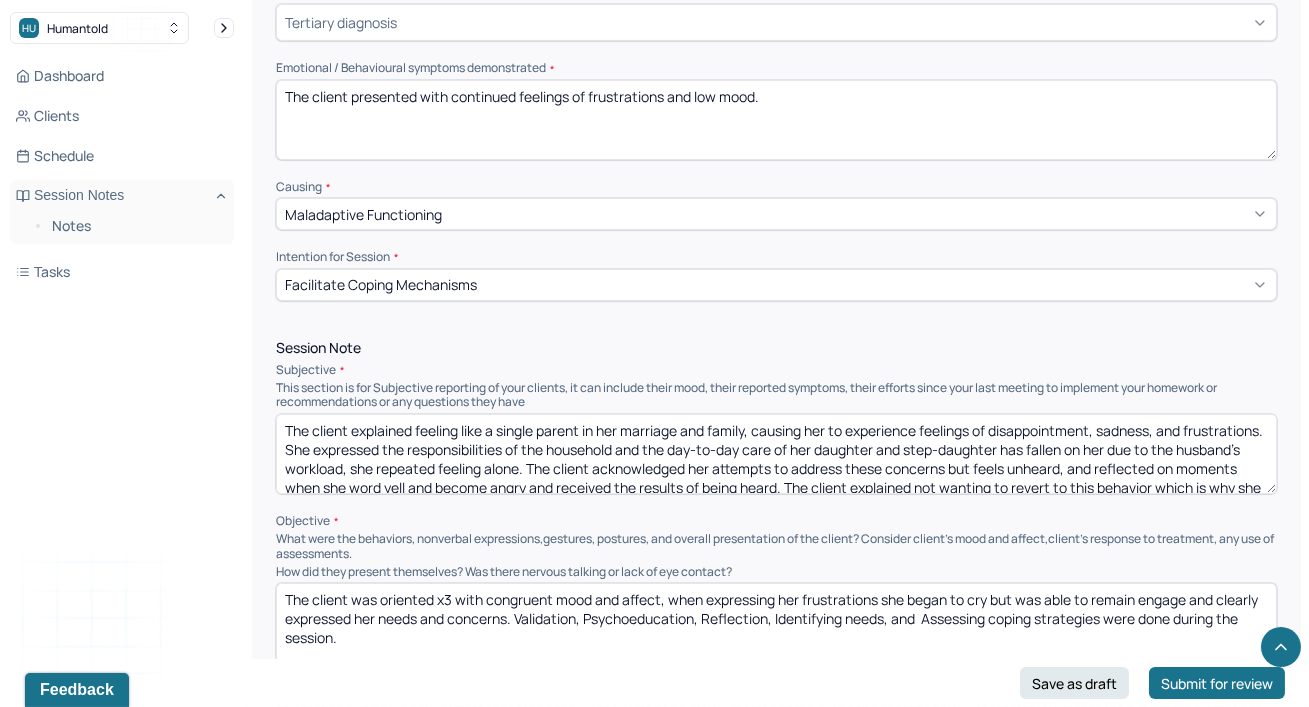 click on "The client explained feeling like a single parent in her marriage and family, causing her to experience feelings of disappointment, sadness, and frustrations. She expressed the responsibilities of the household and the day-to-day care of her daughter and step-daughter has fallen on her due to the husband's workload, she repeated feeling alone. The client acknowledged her attempts to address these concerns but feels unheard, and reflected on moments when she word yell and become angry and received the results of being heard. The client explained not wanting to revert to this behavior which is why she has been mindful of how she expresses her feelings and approaches the conversation, she expressed feeling uncertain on how to approach the situation as it seems difficult to come to an agreement with her spouse. The client identified unhealthy coping strategies she has reverted to, such as stress eating." at bounding box center (776, 454) 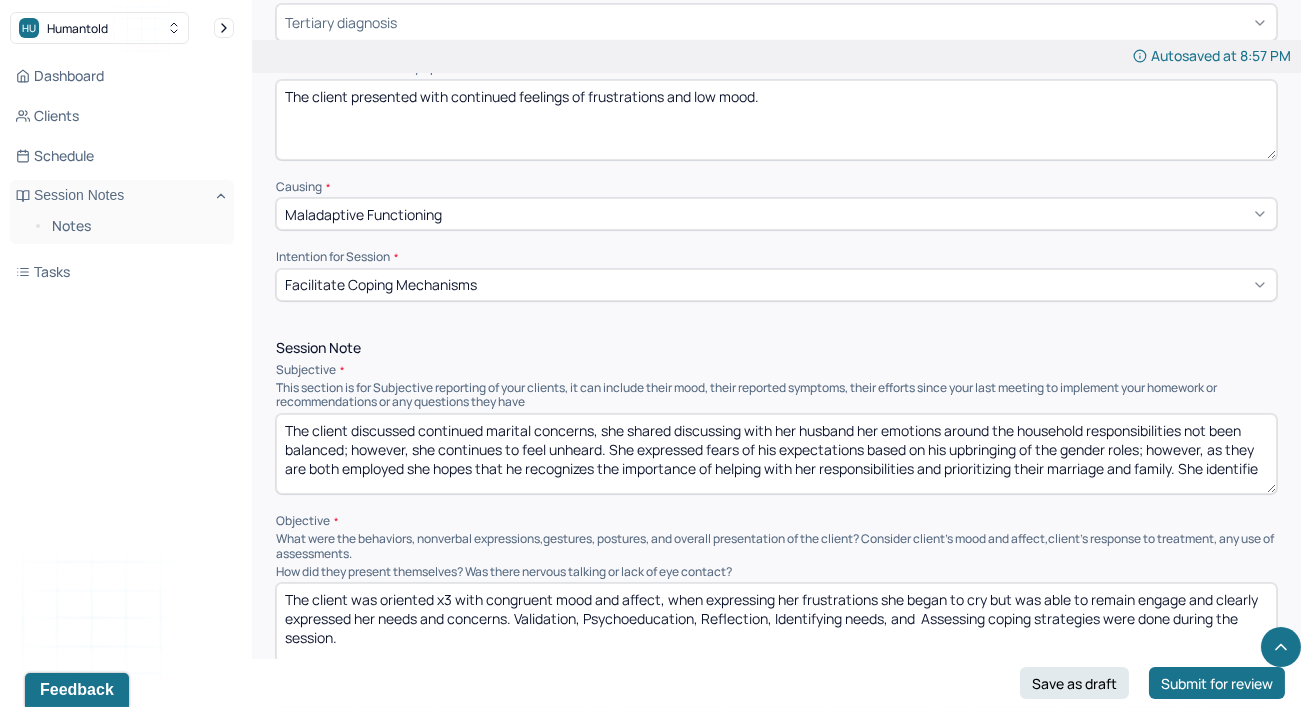 scroll, scrollTop: 3, scrollLeft: 0, axis: vertical 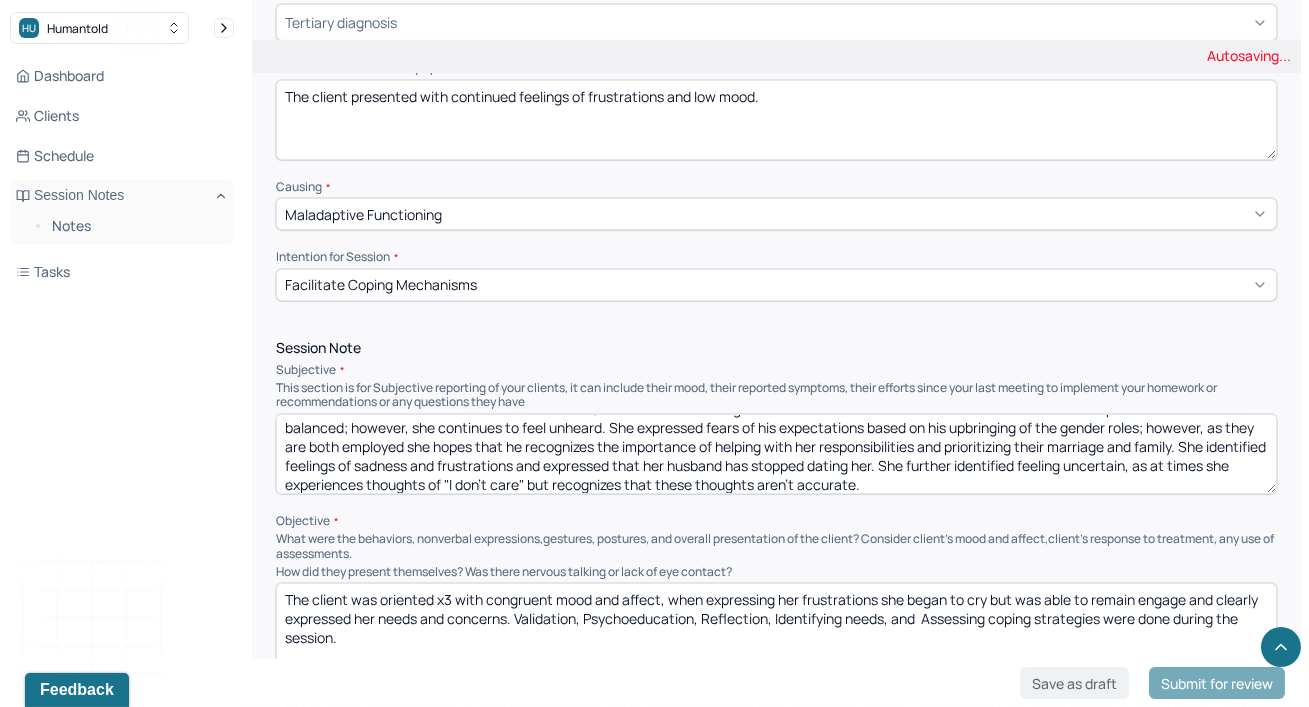 click on "The client discussed continued marital concerns, she shared discussing with her husband her emotions around the household responsibilities not been balanced; however, she continues to feel unheard. She expressed fears of his expectations based on his upbringing of the gender roles; however, as they are both employed she hopes that he recognizes the importance of helping with her responsibilities and prioritizing their marriage and family. She identified feelings of sadness and frustrations and expressed that her husband has stopped dating her. She further identified feeling uncertain, as at times she experiences thoughts of "I don't care" but recognizes" at bounding box center (776, 454) 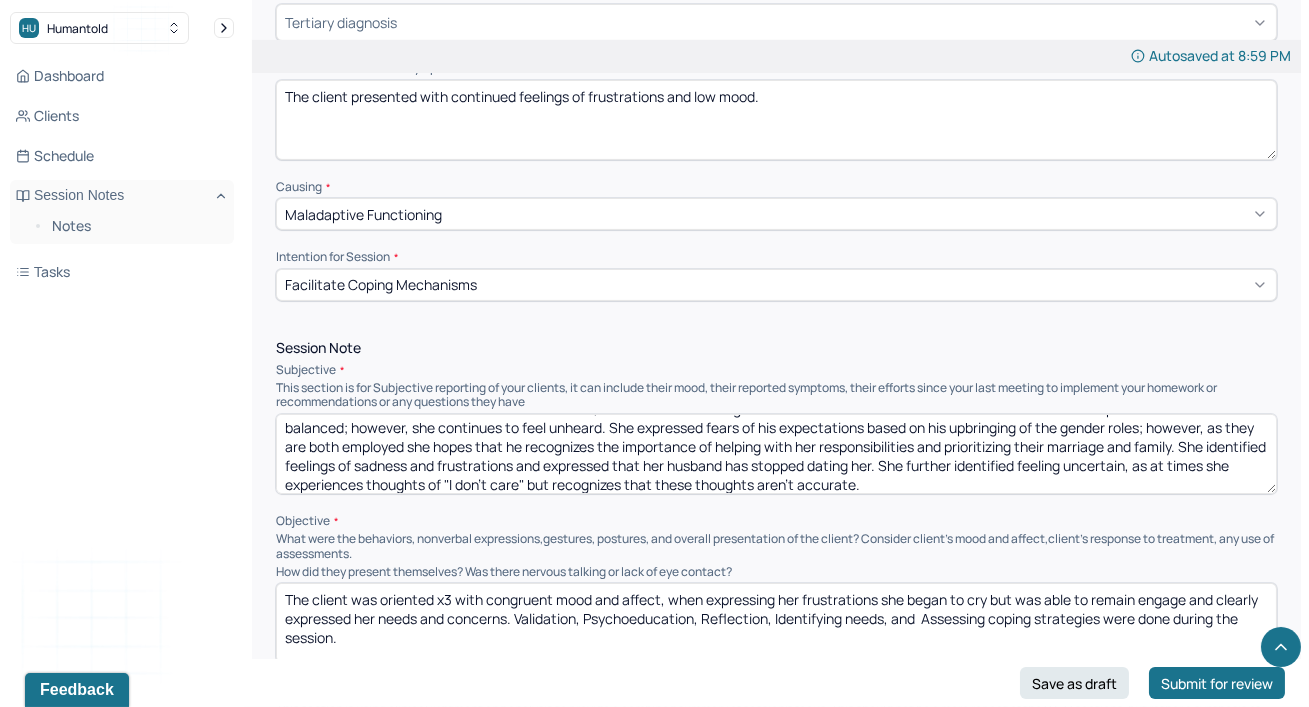 click on "The client discussed continued marital concerns, she shared discussing with her husband her emotions around the household responsibilities not been balanced; however, she continues to feel unheard. She expressed fears of his expectations based on his upbringing of the gender roles; however, as they are both employed she hopes that he recognizes the importance of helping with her responsibilities and prioritizing their marriage and family. She identified feelings of sadness and frustrations and expressed that her husband has stopped dating her. She further identified feeling uncertain, as at times she experiences thoughts of "I don't care" but recognizes" at bounding box center (776, 454) 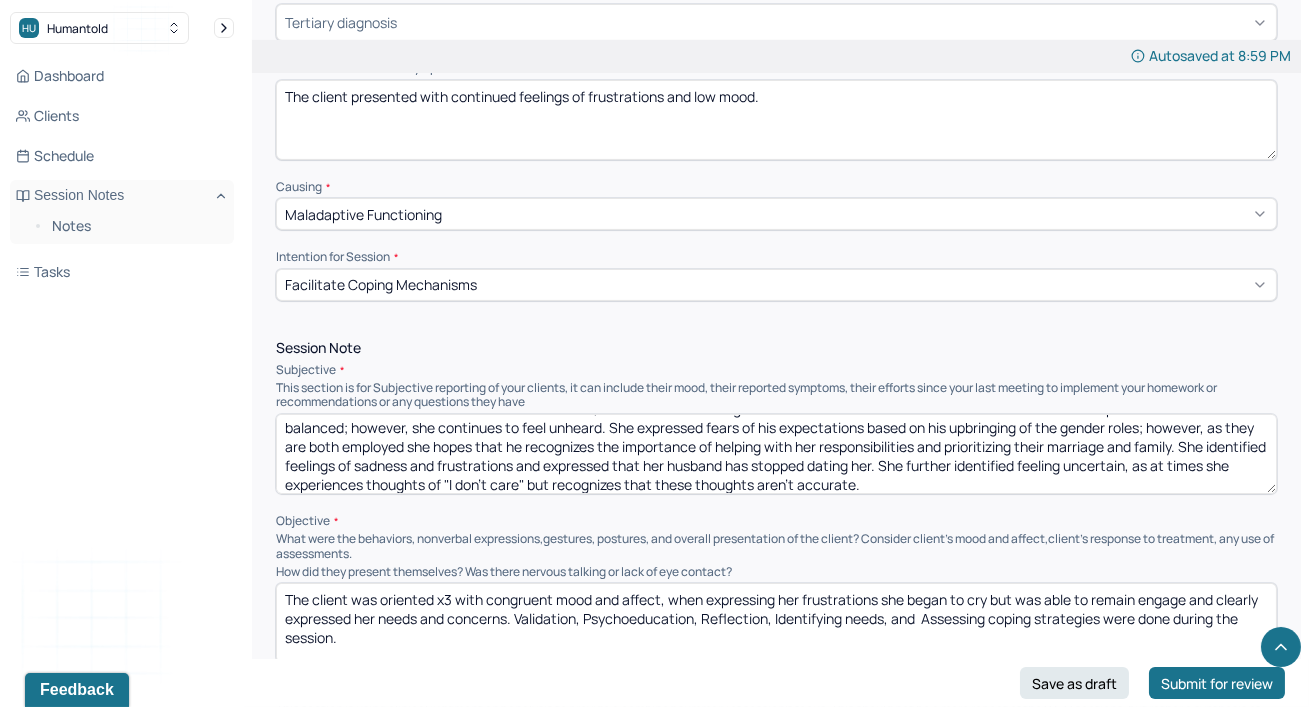 type on "The client discussed continued marital concerns, she shared discussing with her husband her emotions around the household responsibilities not been balanced; however, she continues to feel unheard. She expressed fears of his expectations based on his upbringing of the gender roles; however, as they are both employed she hopes that he recognizes the importance of helping with her responsibilities and prioritizing their marriage and family. She identified feelings of sadness and frustrations and expressed that her husband has stopped dating her. She further identified feeling uncertain, as at times she experiences thoughts of "I don't care" but recognizes that these thoughts aren't accurate." 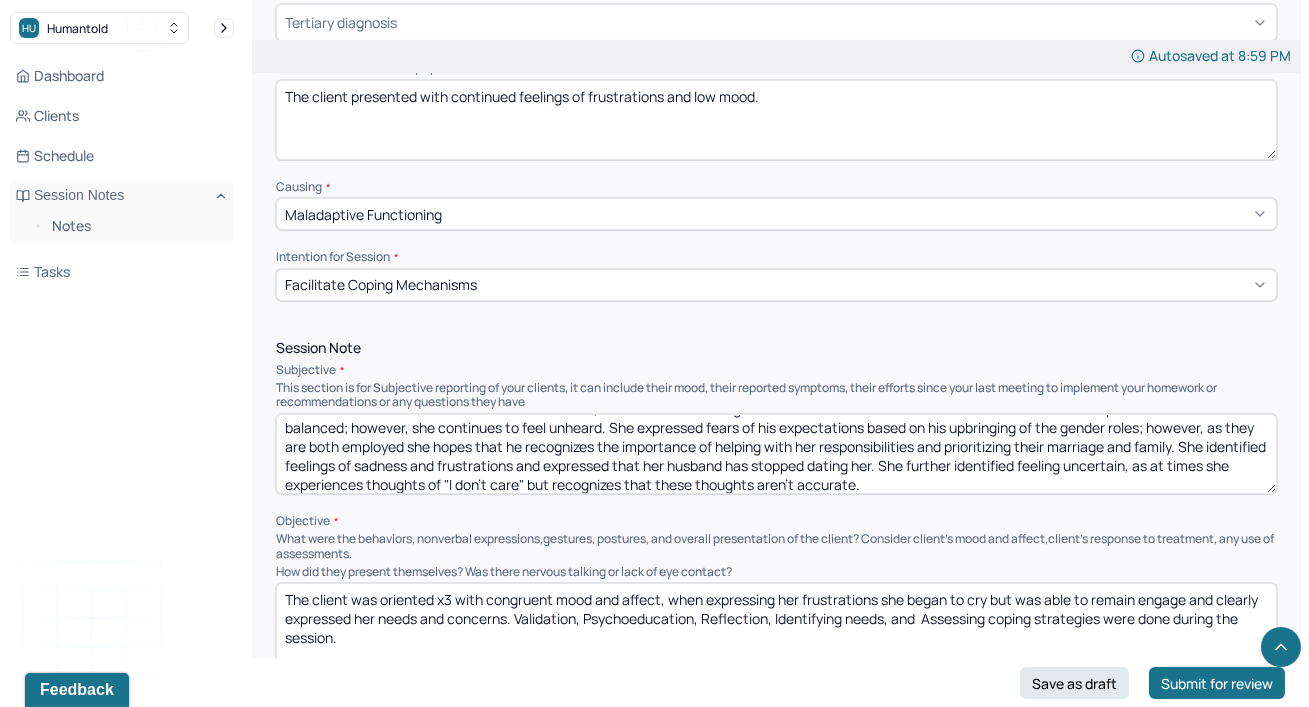 click on "Objective" at bounding box center [776, 521] 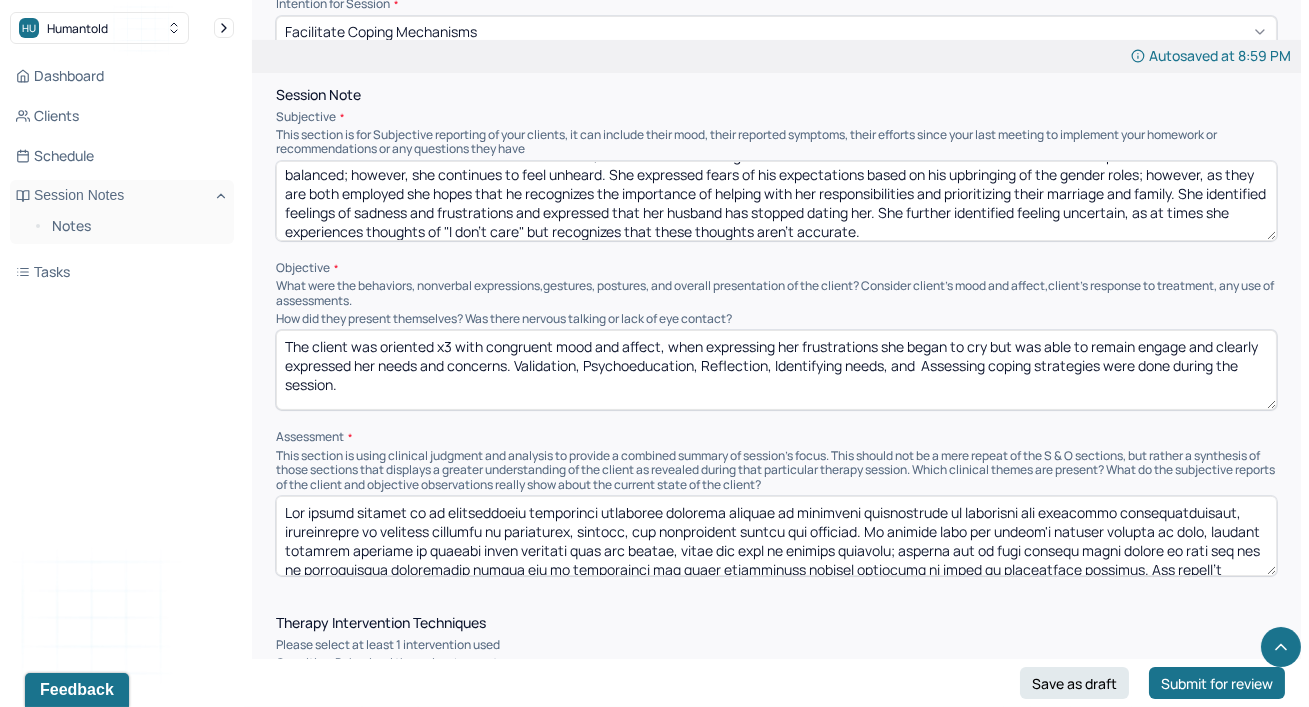 scroll, scrollTop: 1163, scrollLeft: 0, axis: vertical 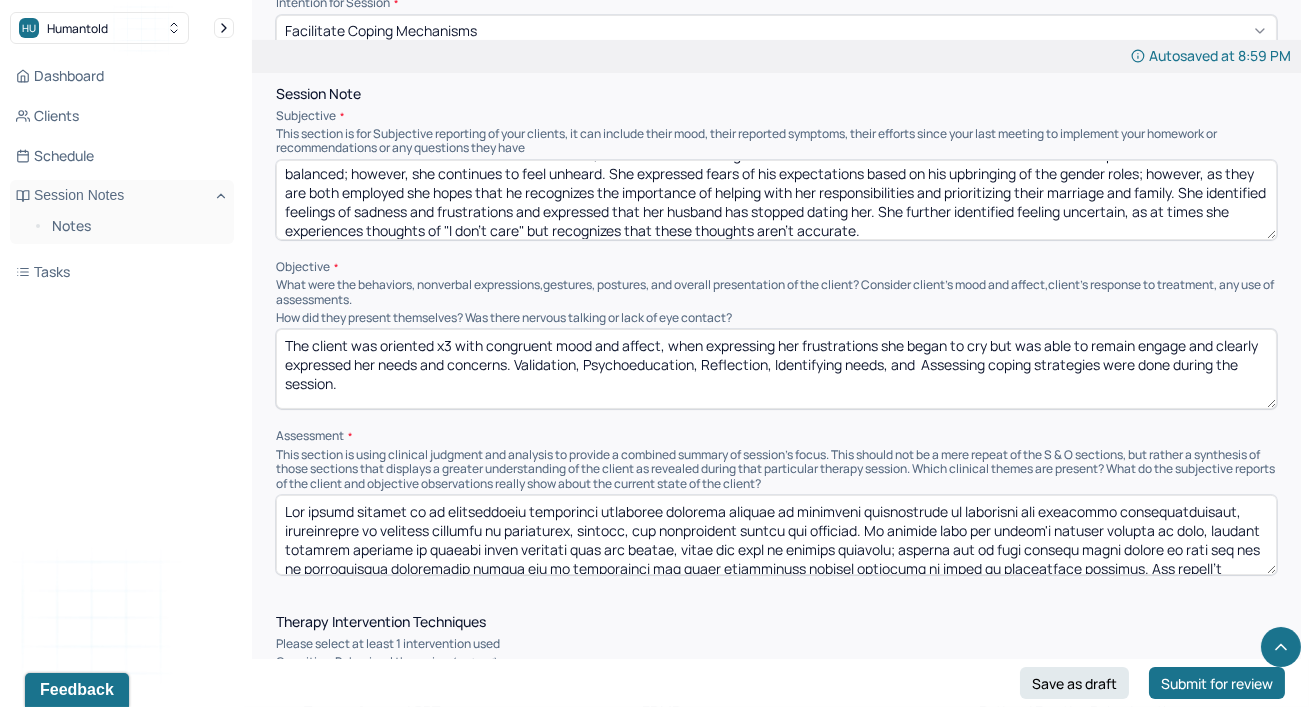 drag, startPoint x: 514, startPoint y: 379, endPoint x: 673, endPoint y: 351, distance: 161.44658 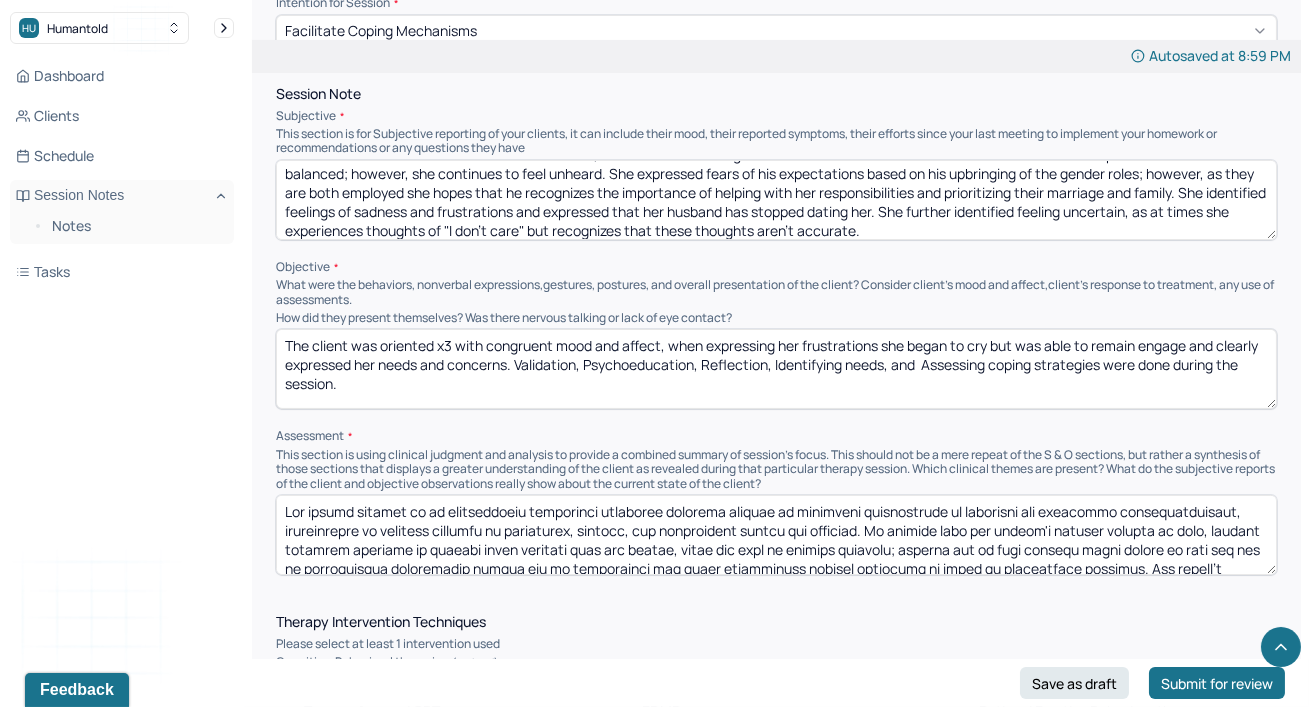 click on "The client was oriented x3 with congruent mood and affect, when expressing her frustrations she began to cry but was able to remain engage and clearly expressed her needs and concerns. Validation, Psychoeducation, Reflection, Identifying needs, and  Assessing coping strategies were done during the session." at bounding box center (776, 369) 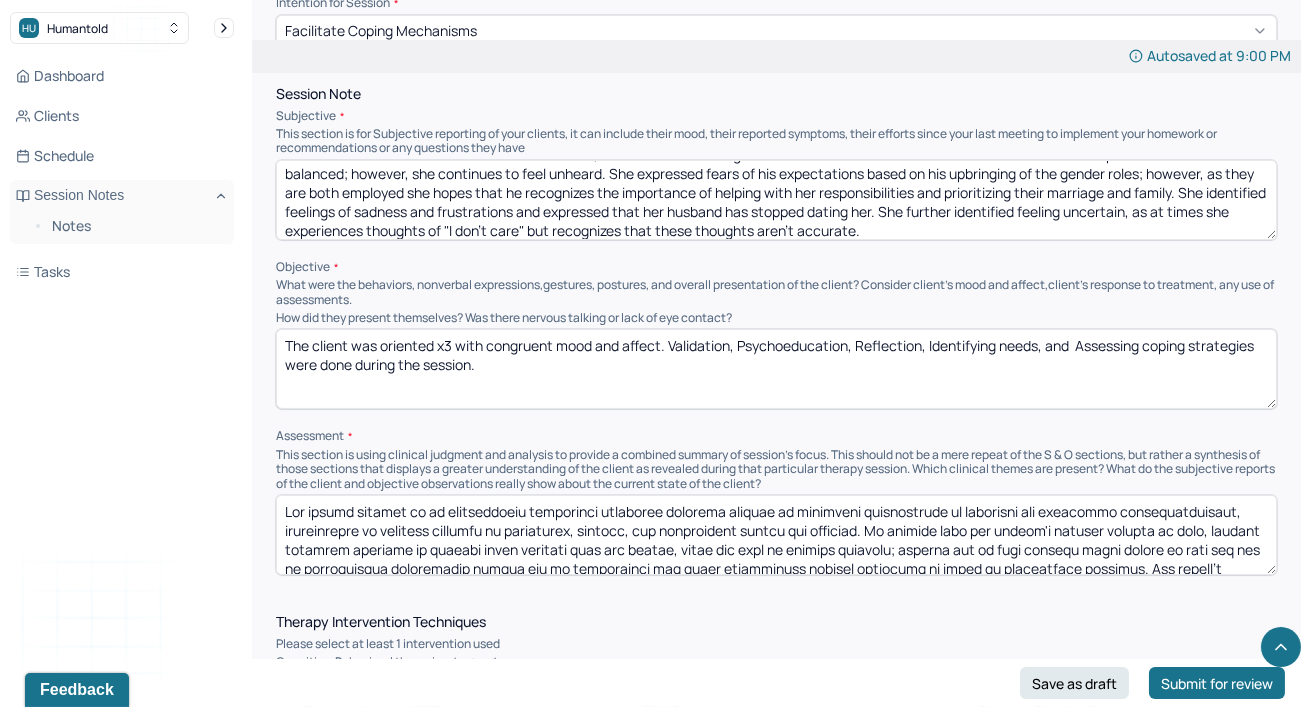 click on "The client was oriented x3 with congruent mood and affect. Validation, Psychoeducation, Reflection, Identifying needs, and  Assessing coping strategies were done during the session." at bounding box center [776, 369] 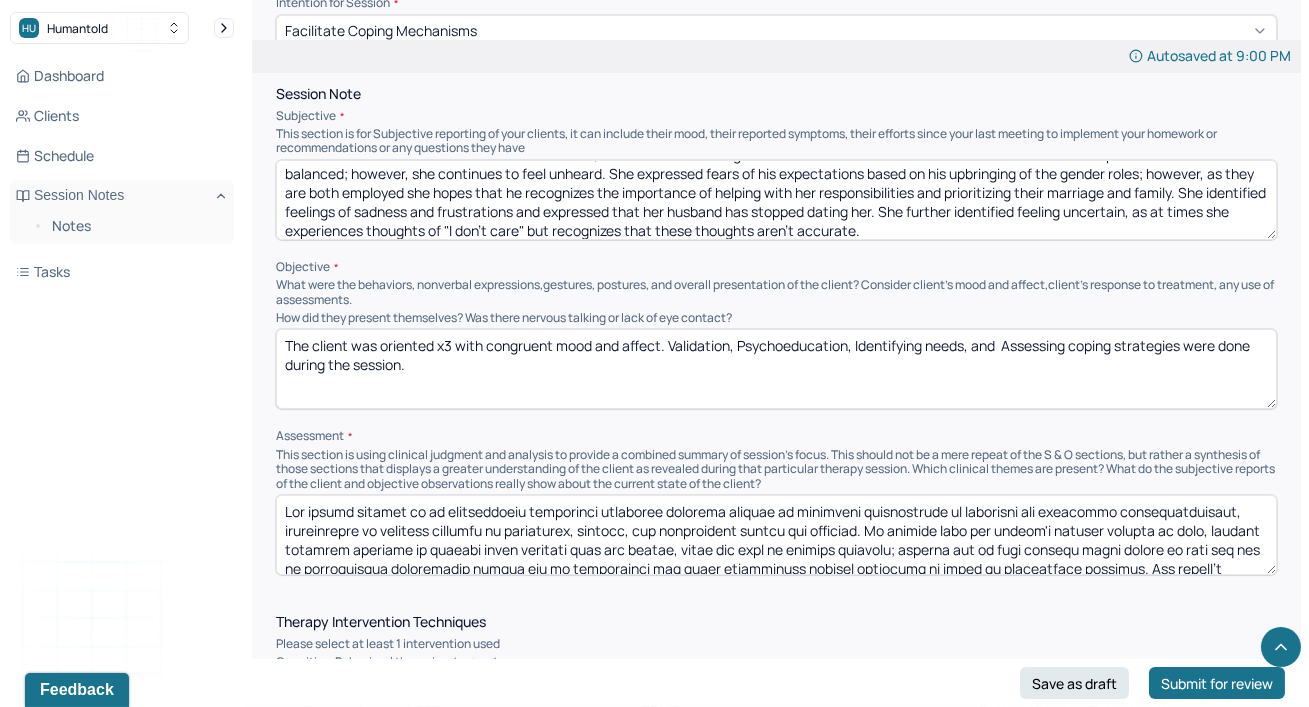 type on "The client was oriented x3 with congruent mood and affect. Validation, Psychoeducation, Identifying needs, and  Assessing coping strategies were done during the session." 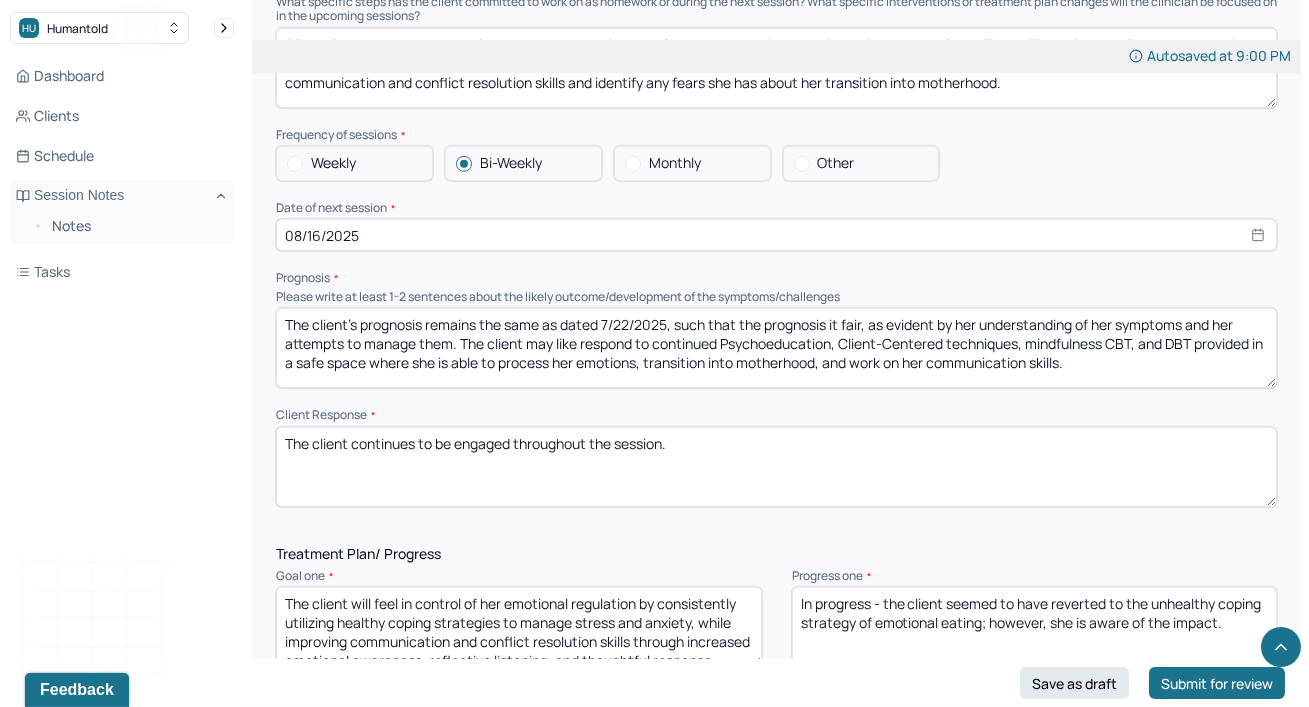scroll, scrollTop: 2181, scrollLeft: 0, axis: vertical 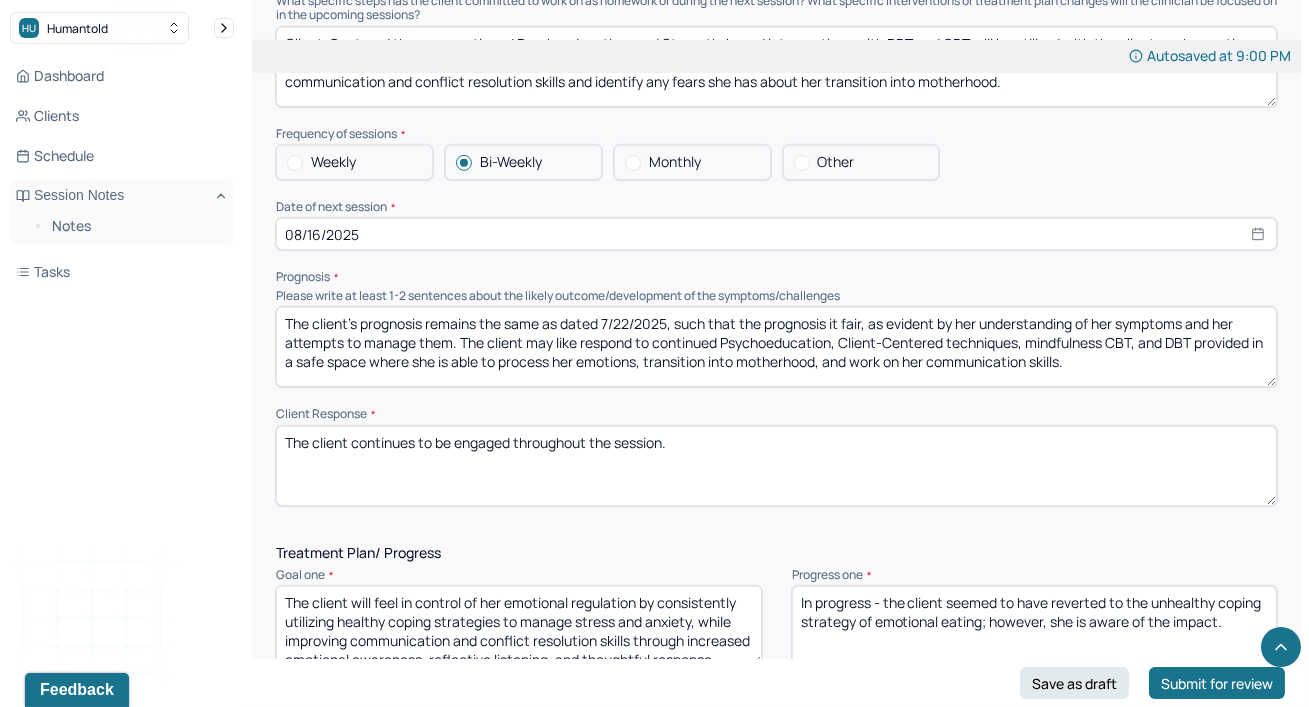 click on "08/16/2025" at bounding box center [776, 234] 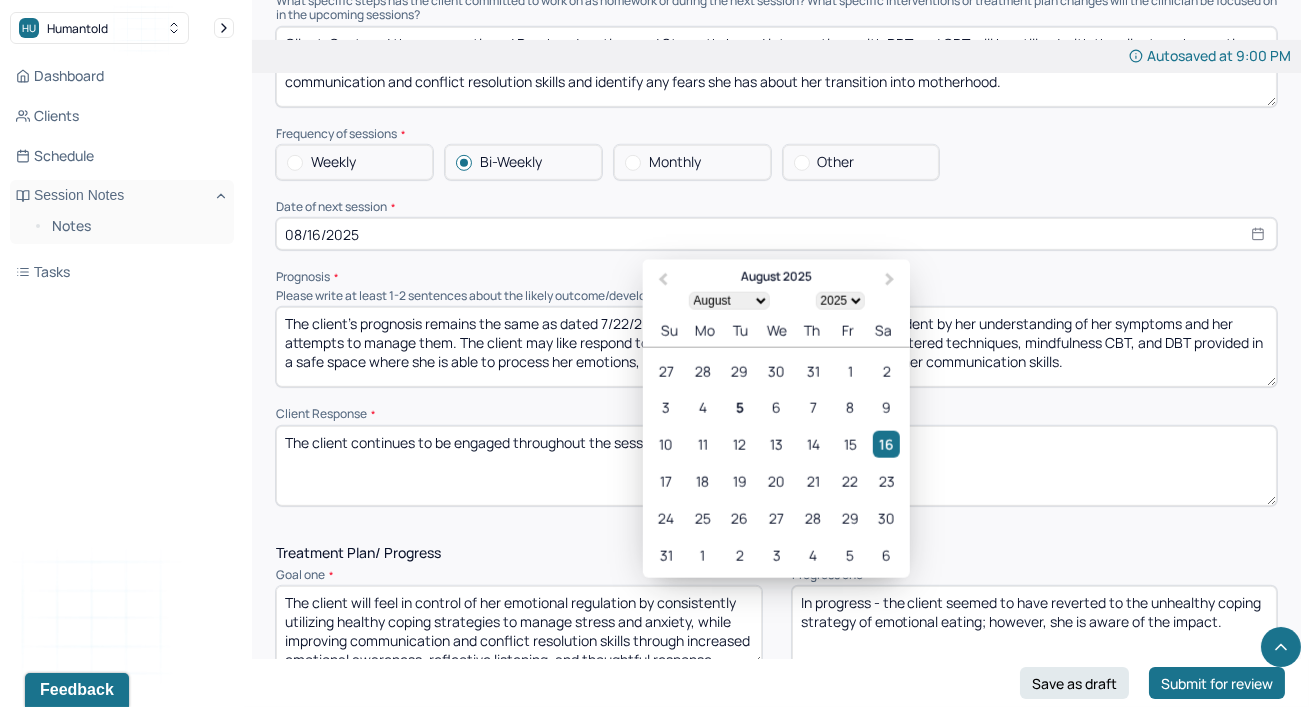 click at bounding box center [295, 163] 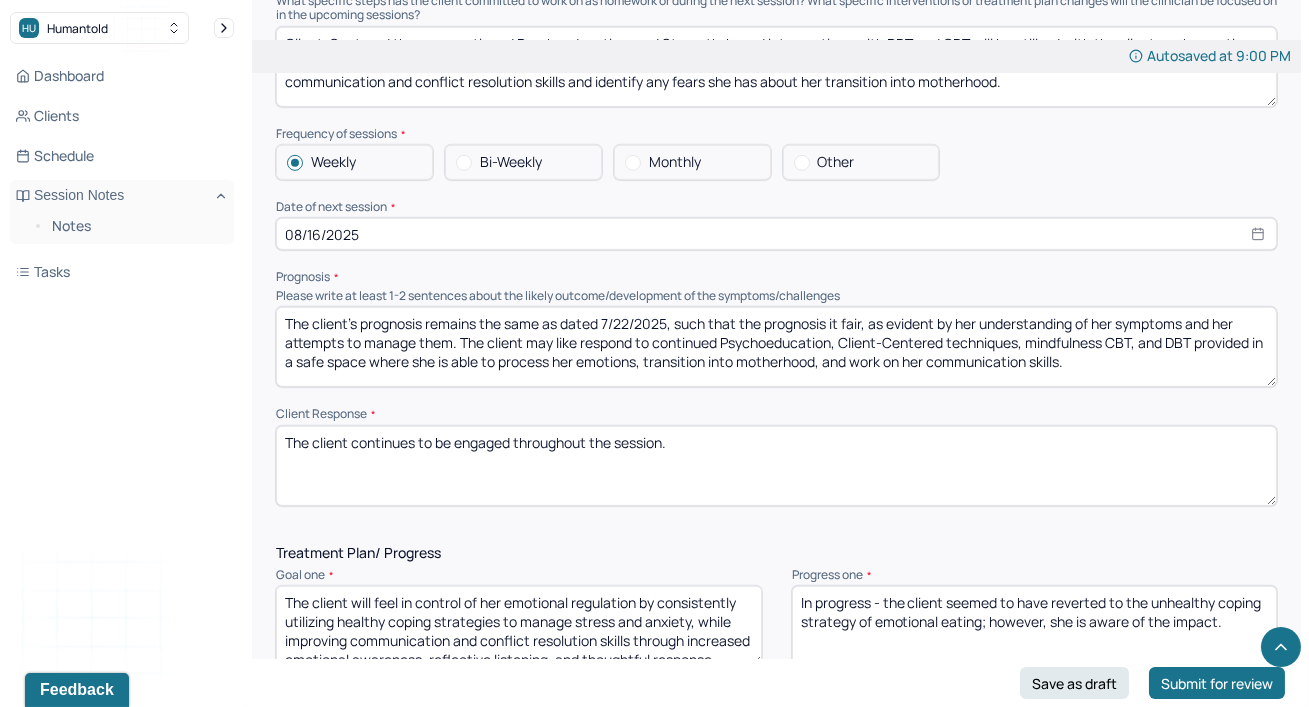 click on "The client continues to be engaged throughout the session." at bounding box center [776, 466] 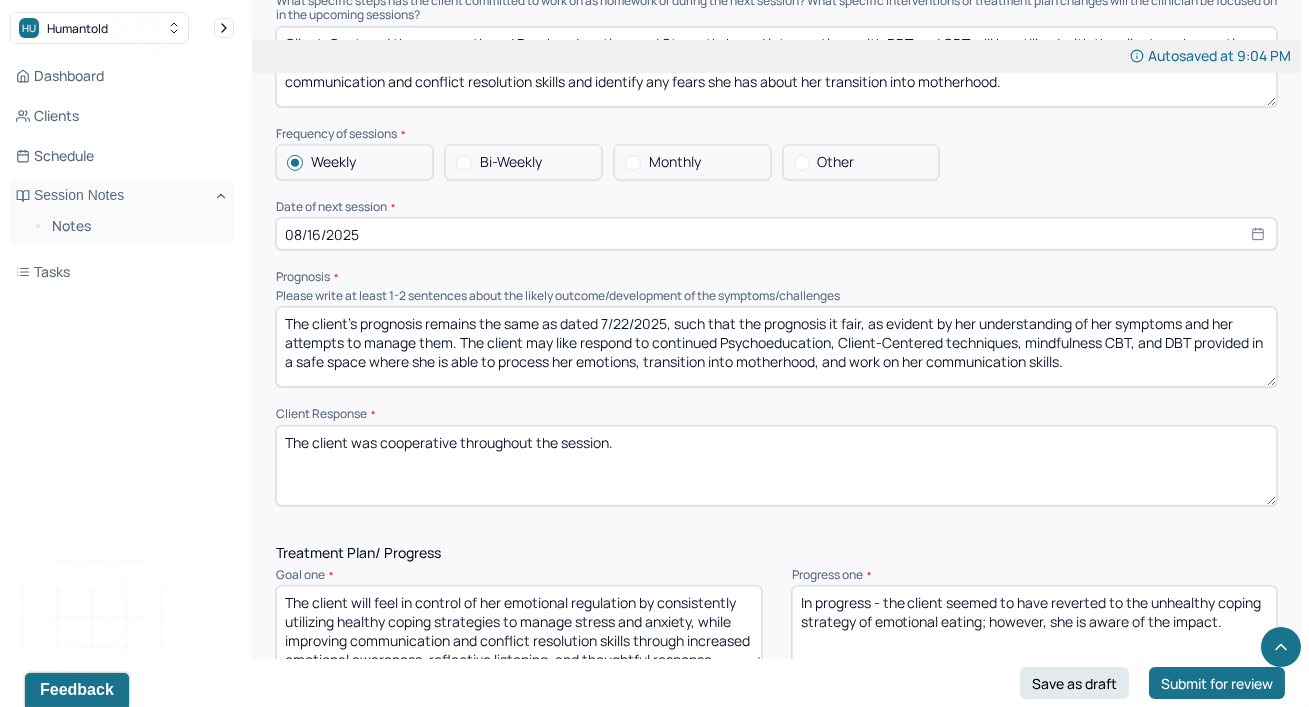 type on "The client was cooperative throughout the session." 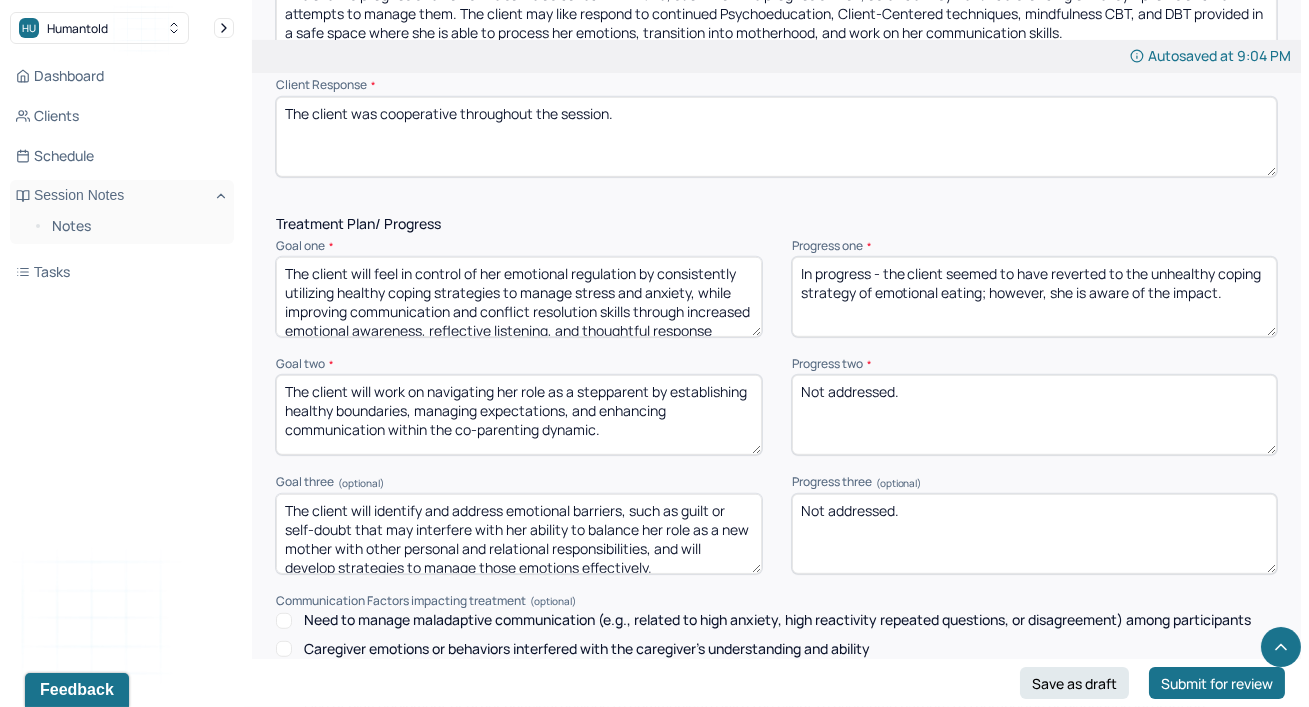 scroll, scrollTop: 2545, scrollLeft: 0, axis: vertical 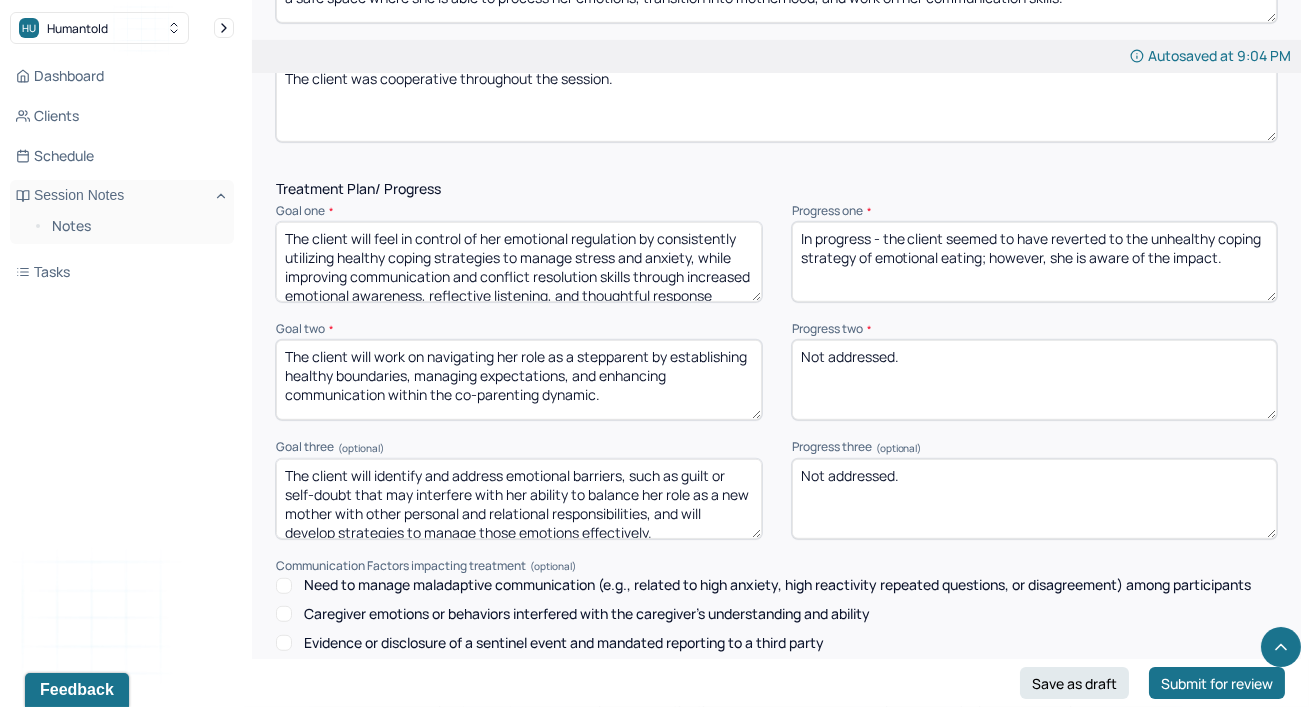 click on "The client will identify and address emotional barriers, such as guilt or self-doubt that may interfere with her ability to balance her role as a new mother with other personal and relational responsibilities, and will develop strategies to manage those emotions effectively." at bounding box center [519, 499] 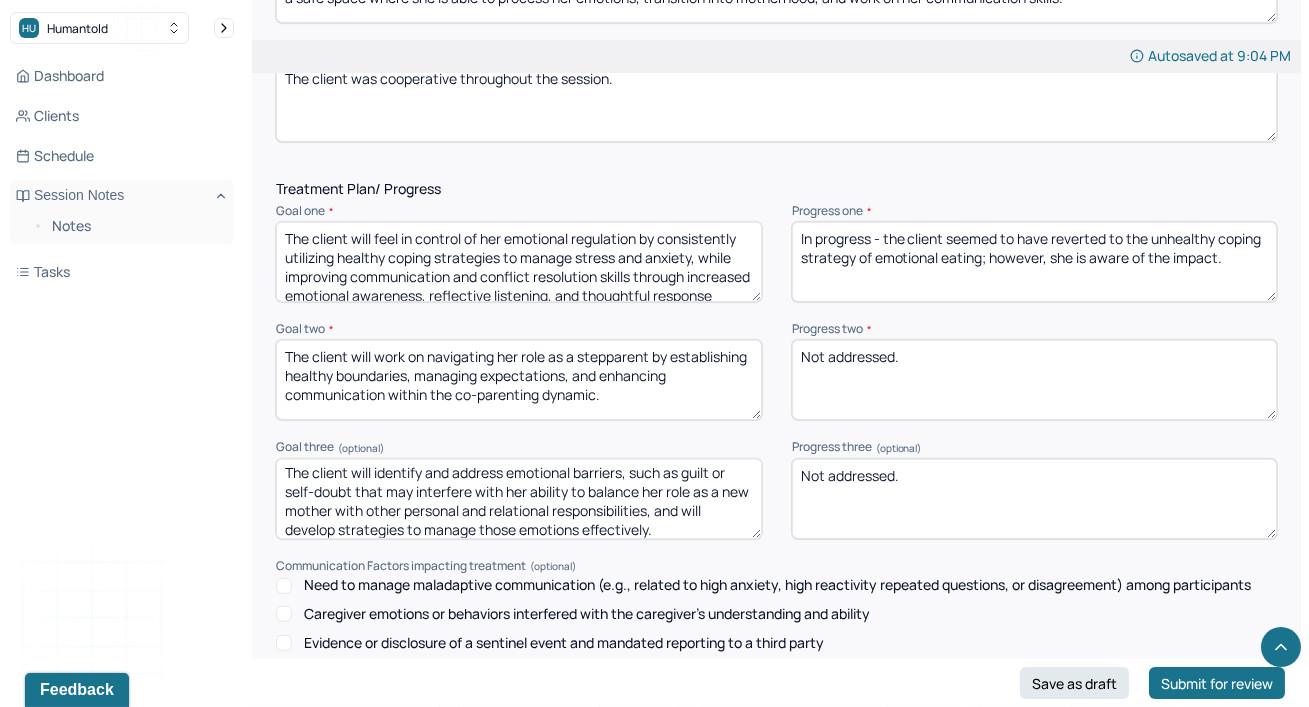 click on "Not addressed." at bounding box center [1035, 499] 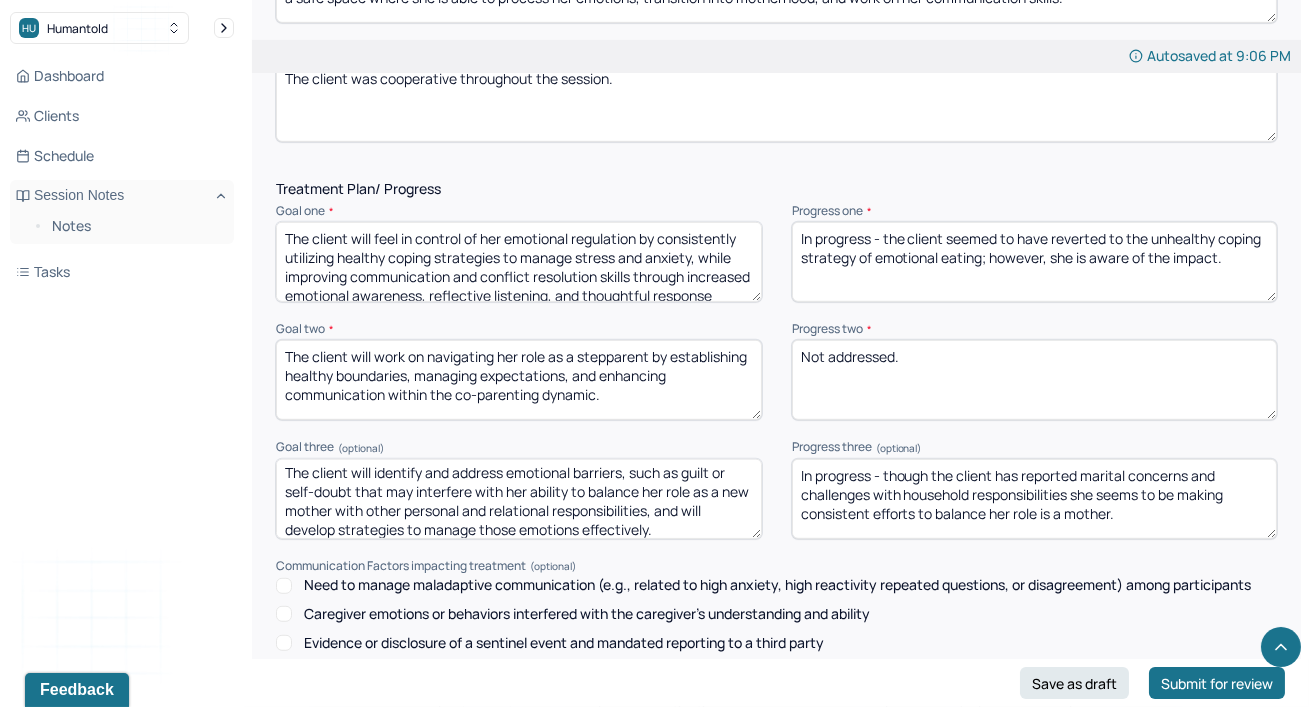 click on "In progress - though the client has reported marital concerns and challenges with household responsibilities she seems to be making consistent efforts to balance her role is a mother." at bounding box center [1035, 499] 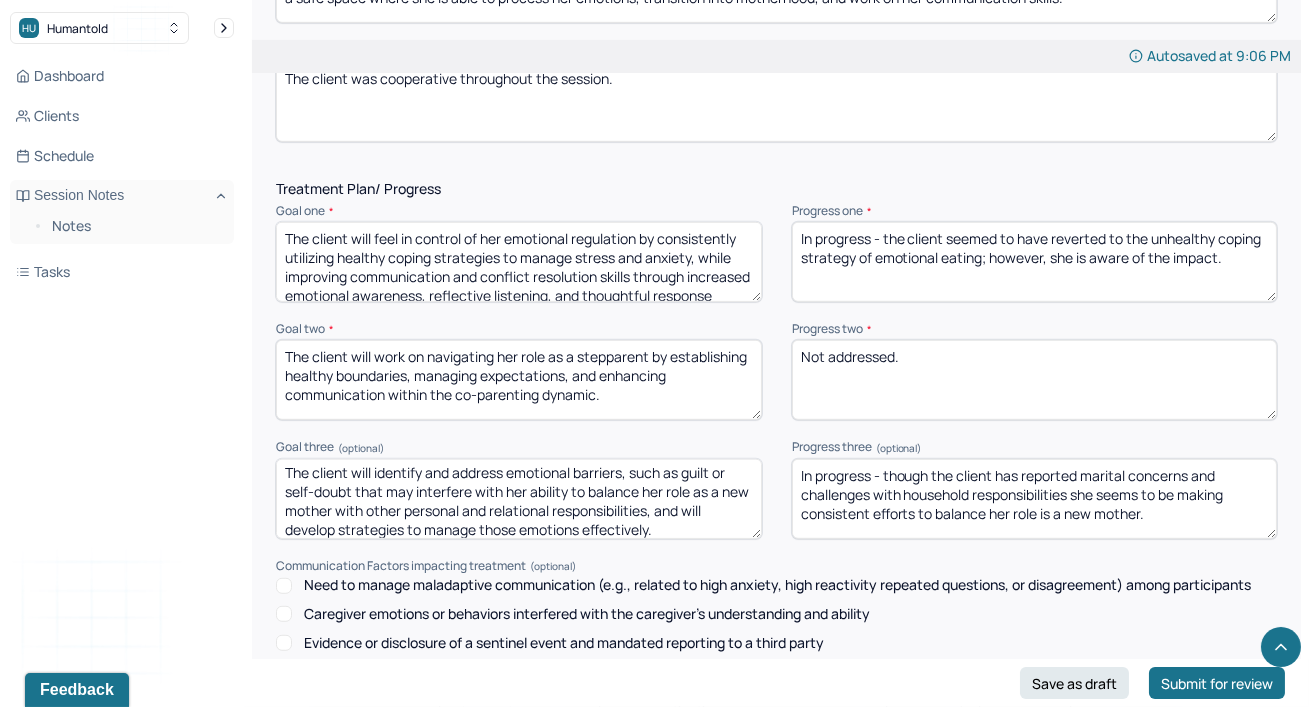 type on "In progress - though the client has reported marital concerns and challenges with household responsibilities she seems to be making consistent efforts to balance her role is a new mother." 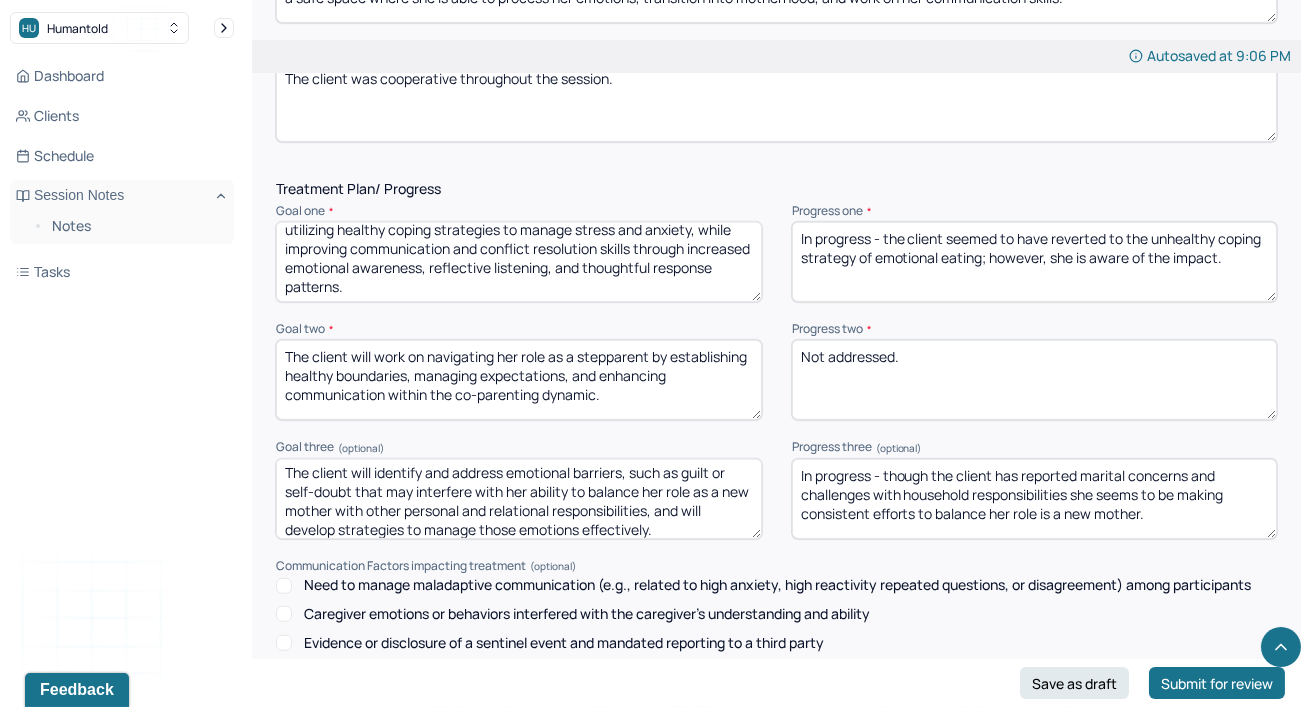 drag, startPoint x: 1235, startPoint y: 266, endPoint x: 944, endPoint y: 237, distance: 292.44144 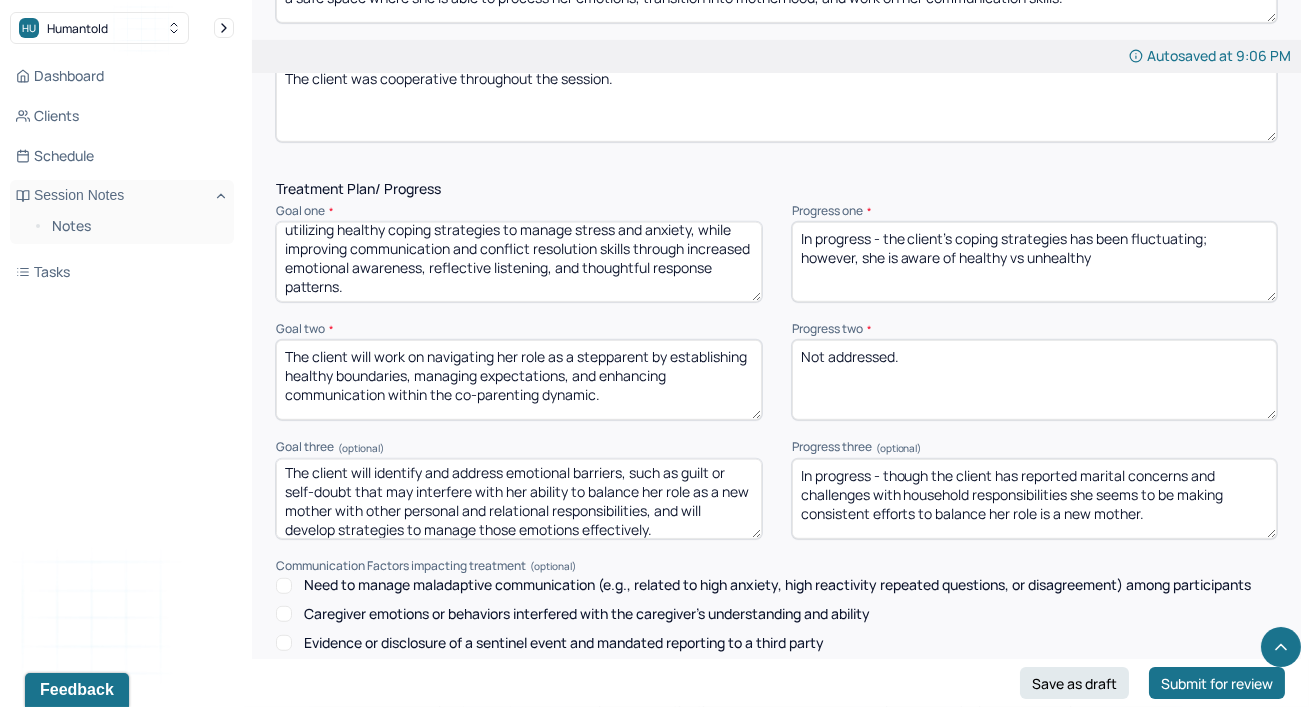 click on "In progress - the client's coping strategies has been fluctuating; however, she is aware of health vs unhealthy" at bounding box center (1035, 262) 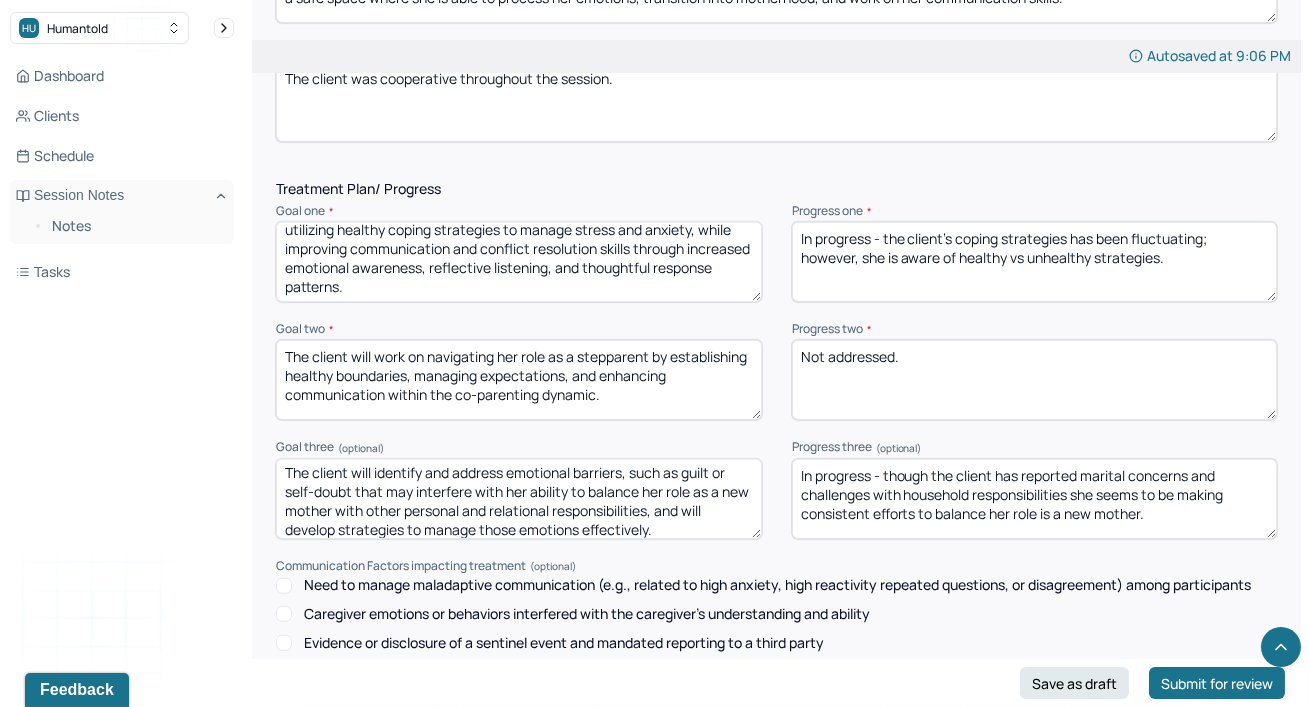 type on "In progress - the client's coping strategies has been fluctuating; however, she is aware of healthy vs unhealthy strategies." 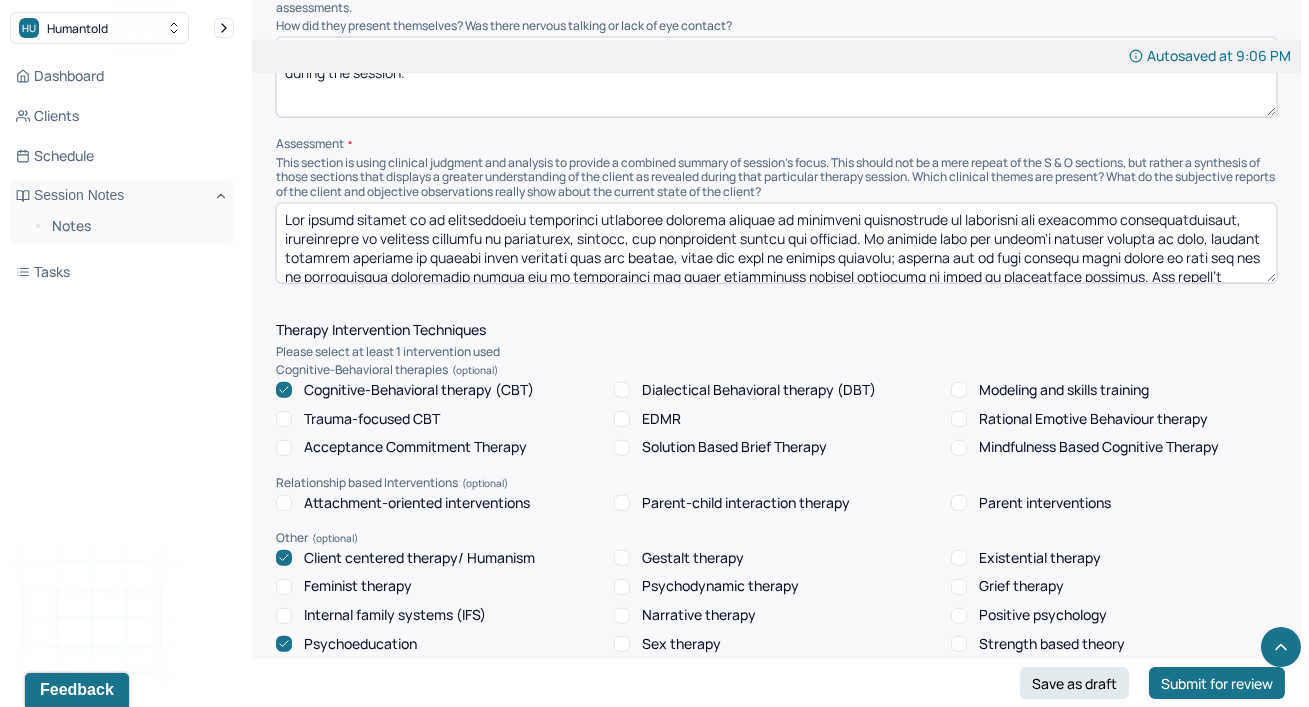 scroll, scrollTop: 1454, scrollLeft: 0, axis: vertical 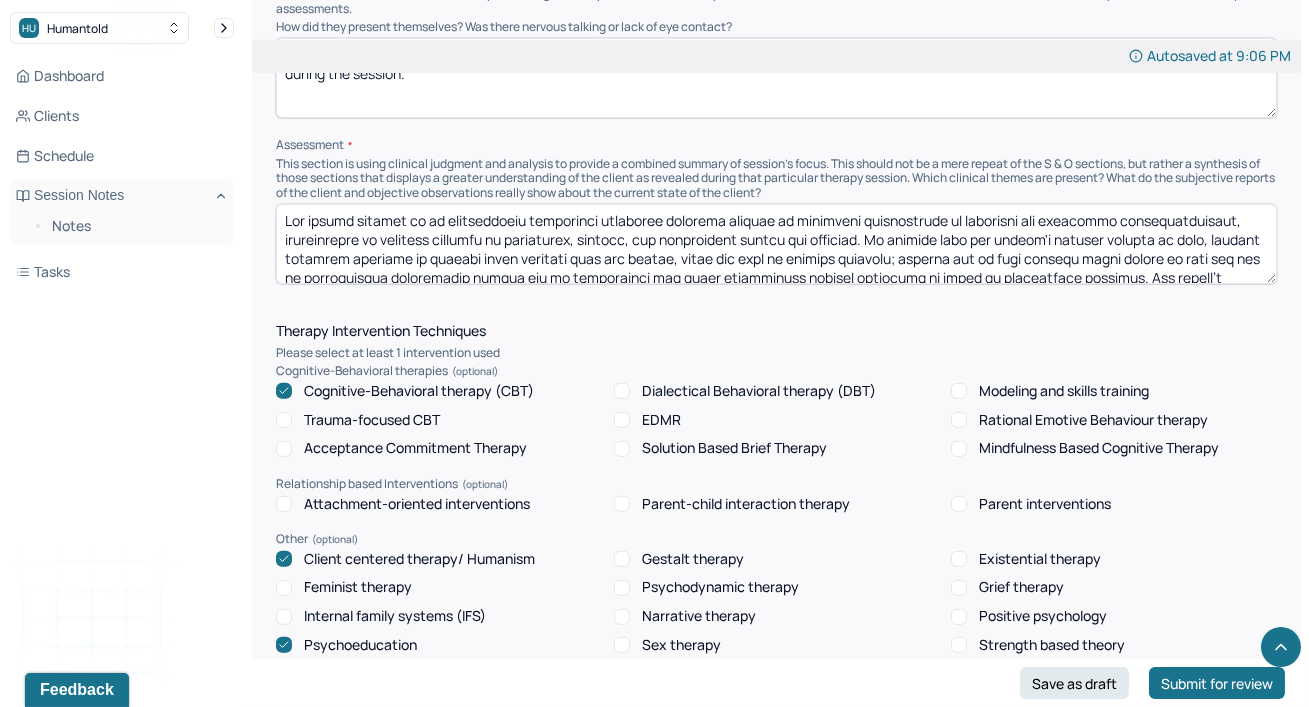 click at bounding box center [776, 244] 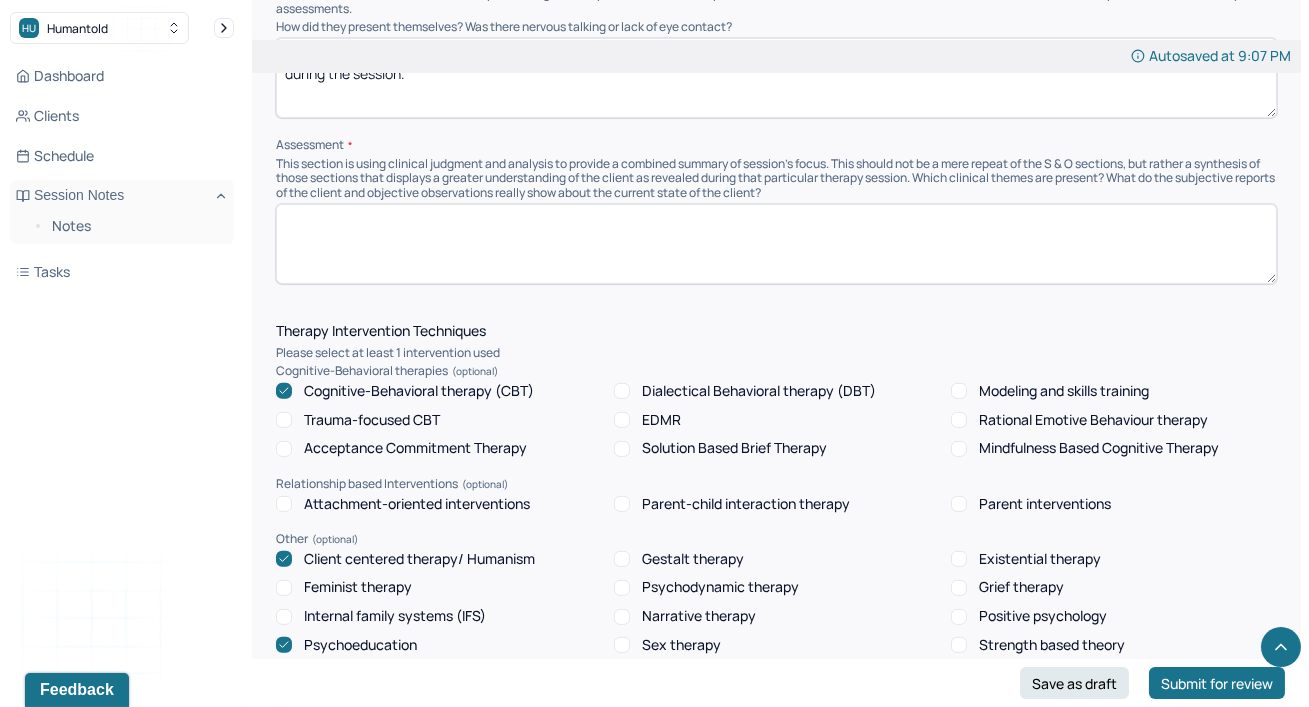 type 